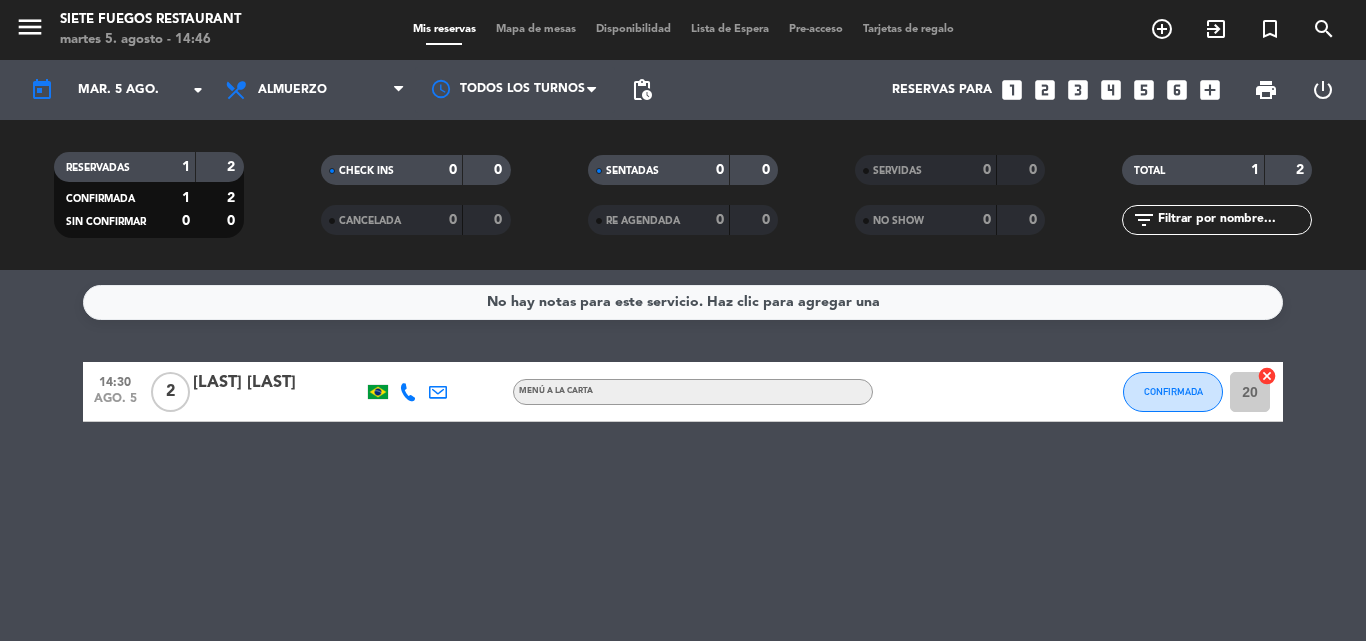 click on "mar. 5 ago." 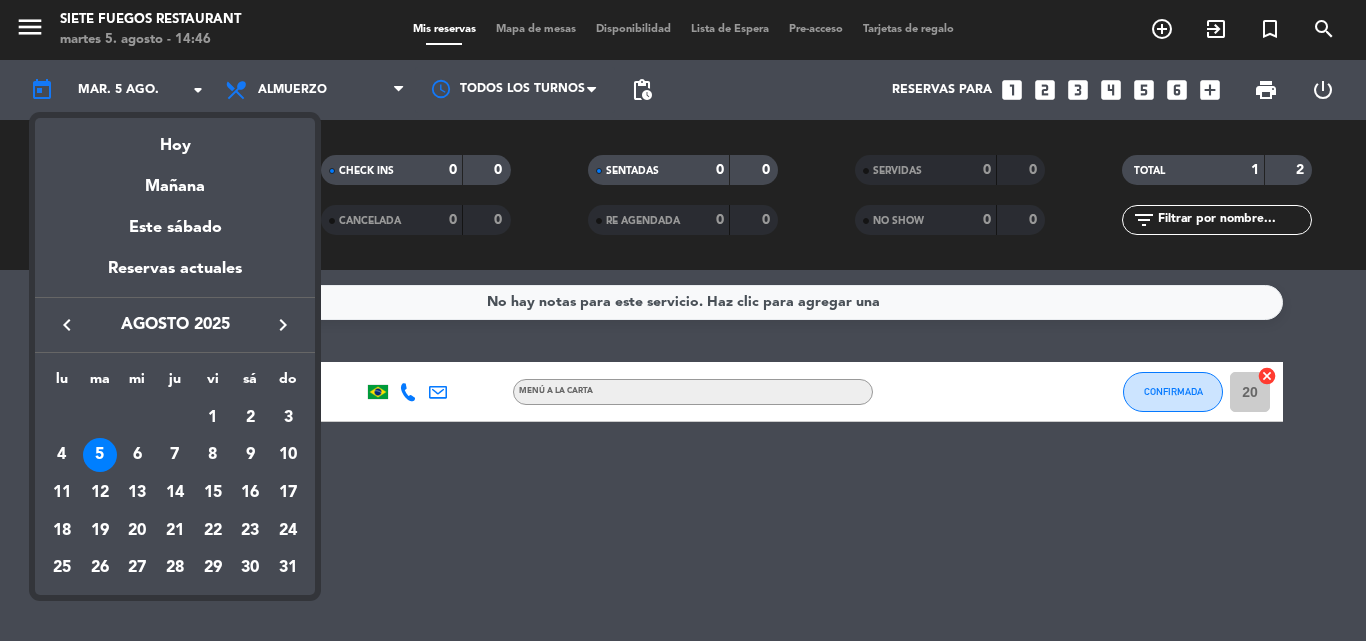 click on "Hoy" at bounding box center (175, 138) 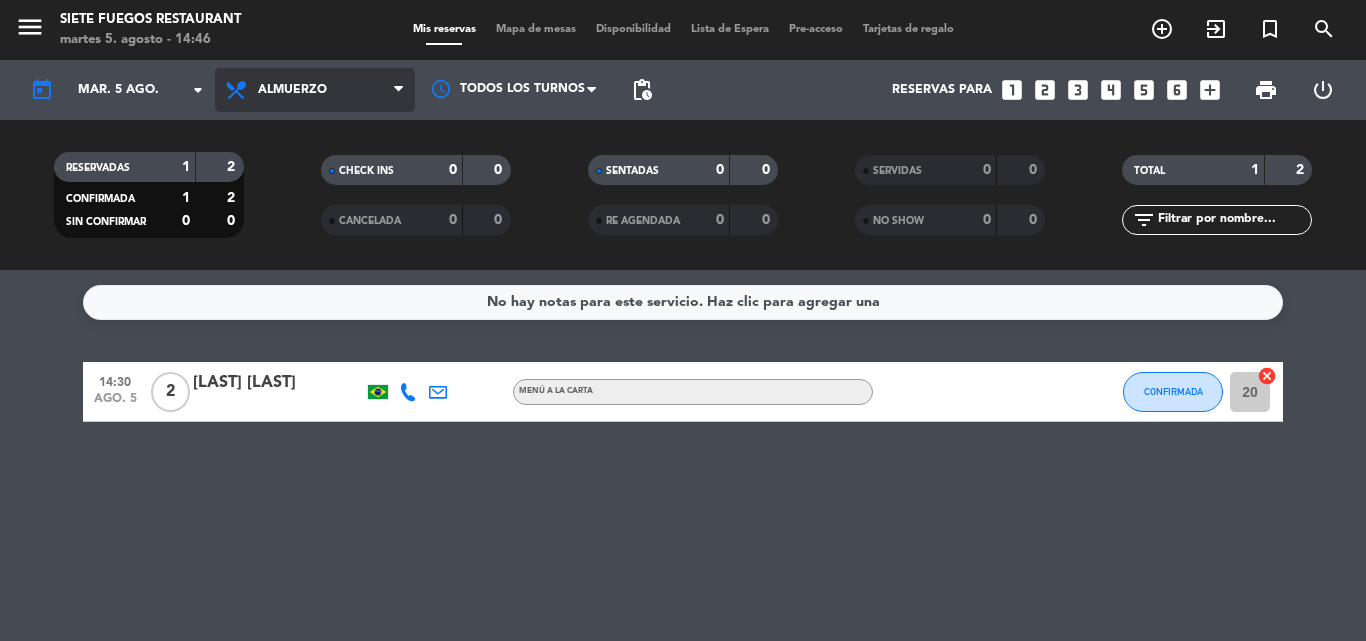 click on "Almuerzo" at bounding box center [315, 90] 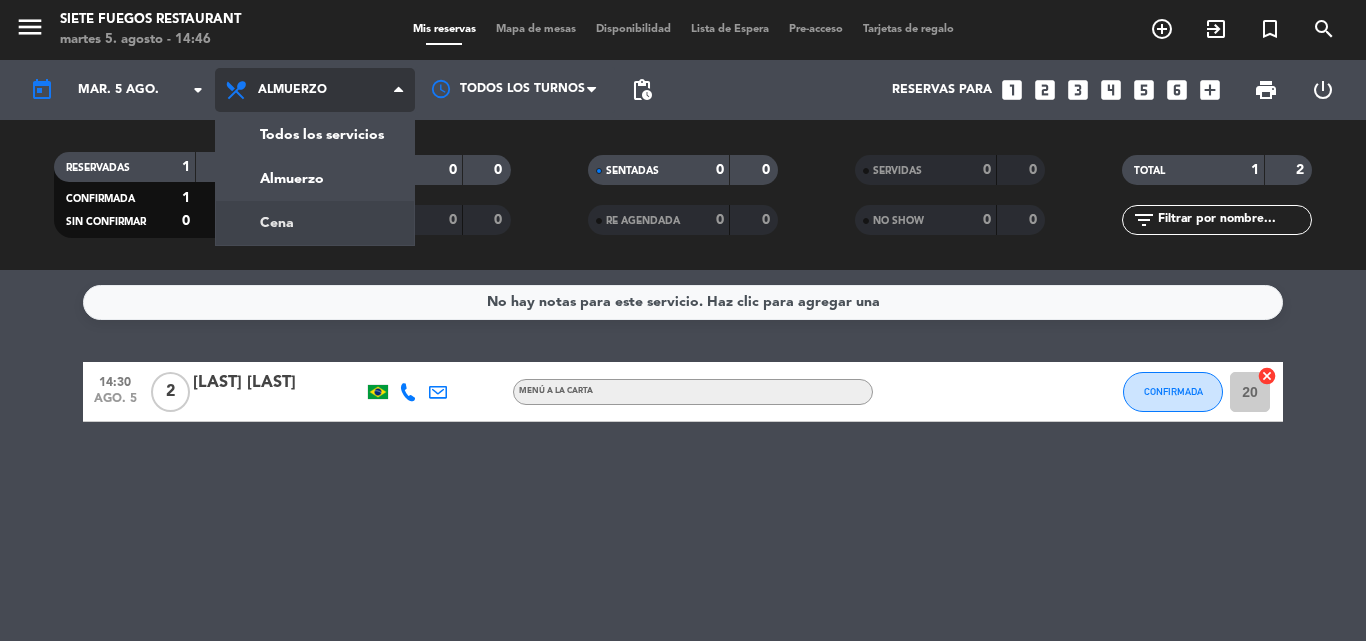 click on "settings_applications menu  Siete Fuegos Restaurant   martes 5. agosto - 14:46   Mis reservas   Mapa de mesas   Disponibilidad   Lista de Espera   Pre-acceso   Tarjetas de regalo  add_circle_outline exit_to_app turned_in_not search today    mar. 5 ago. arrow_drop_down  Todos los servicios  Almuerzo  Cena  Almuerzo  Todos los servicios  Almuerzo  Cena Todos los turnos pending_actions  Reservas para   looks_one   looks_two   looks_3   looks_4   looks_5   looks_6   add_box  print  power_settings_new   RESERVADAS   1   2   CONFIRMADA   1   2   SIN CONFIRMAR   0   0   CHECK INS   0   0   CANCELADA   0   0   SENTADAS   0   0   RE AGENDADA   0   0   SERVIDAS   0   0   NO SHOW   0   0   TOTAL   1   2  filter_list" 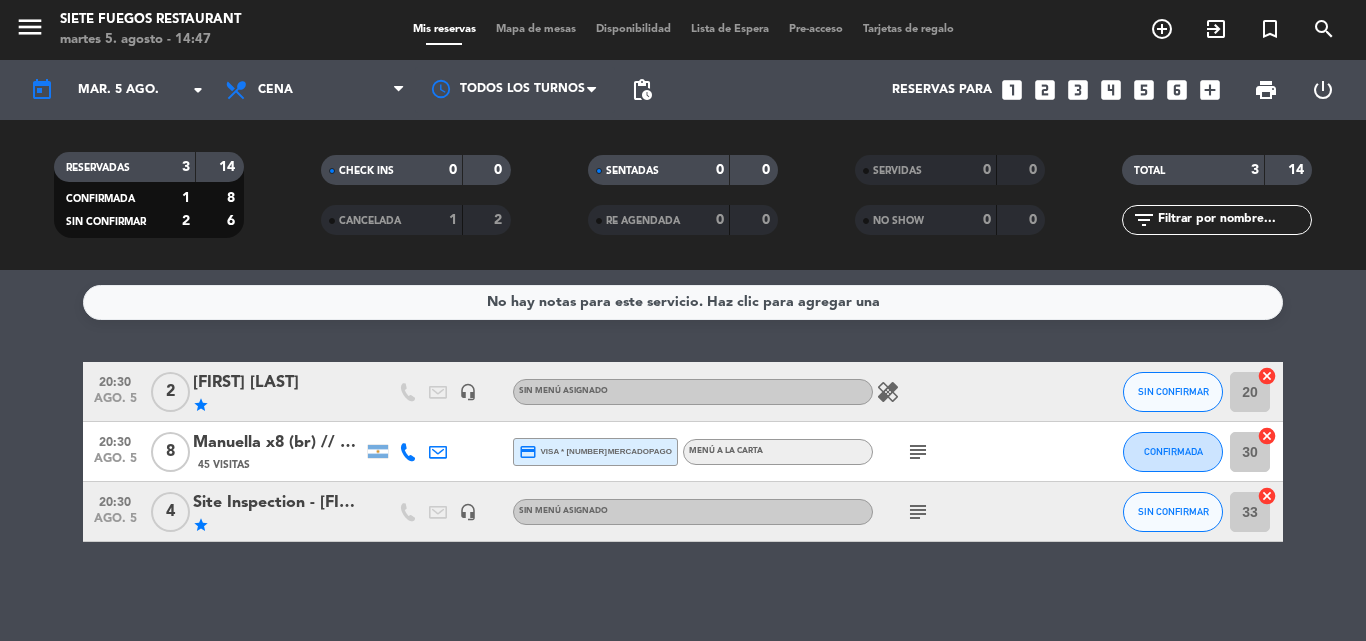 click on "healing" 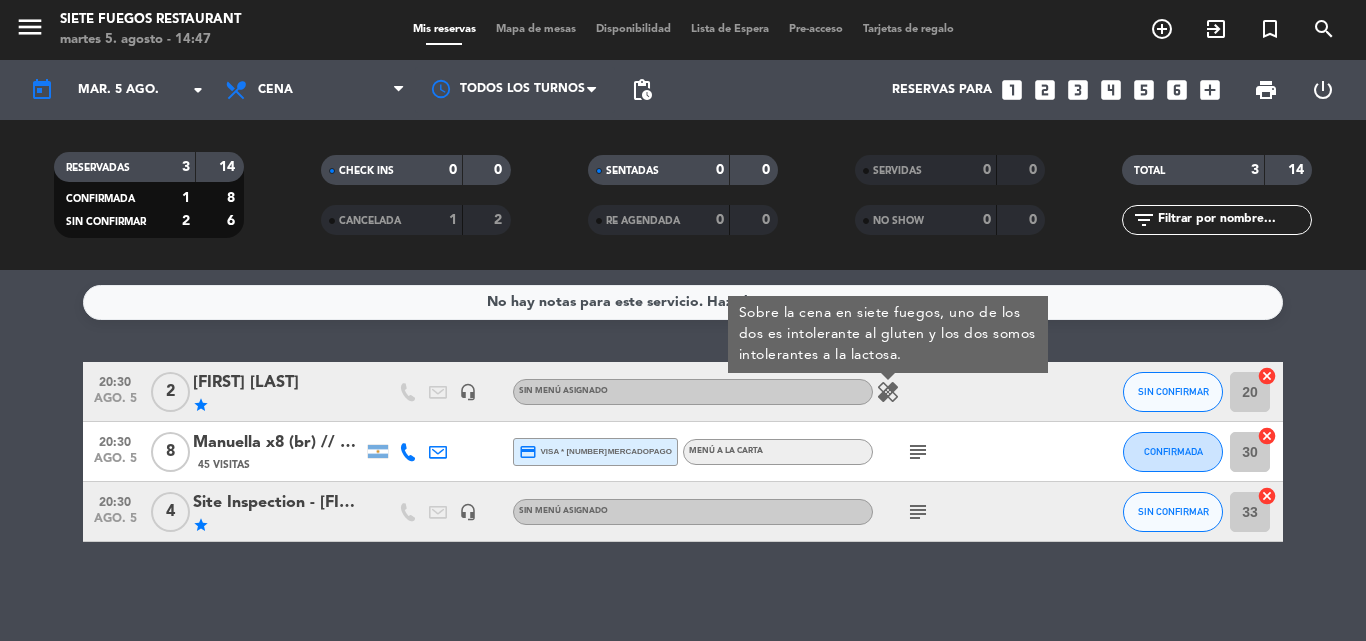 click on "healing" 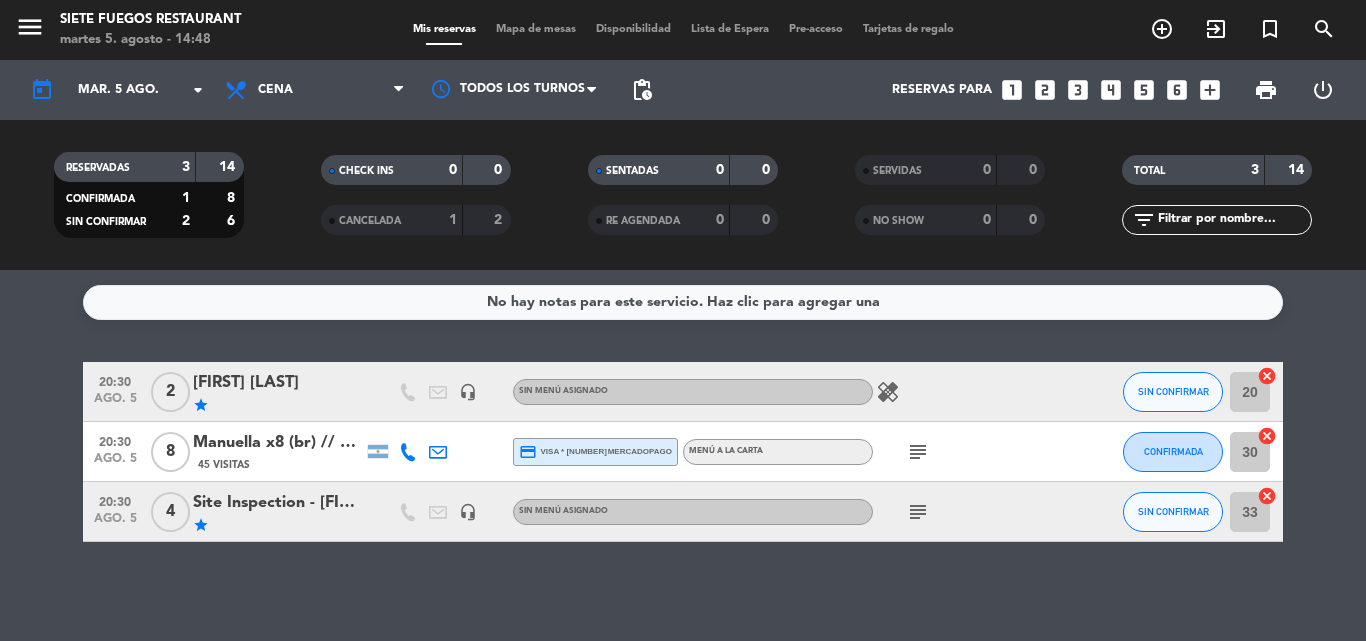 click on "looks_two" at bounding box center (1045, 90) 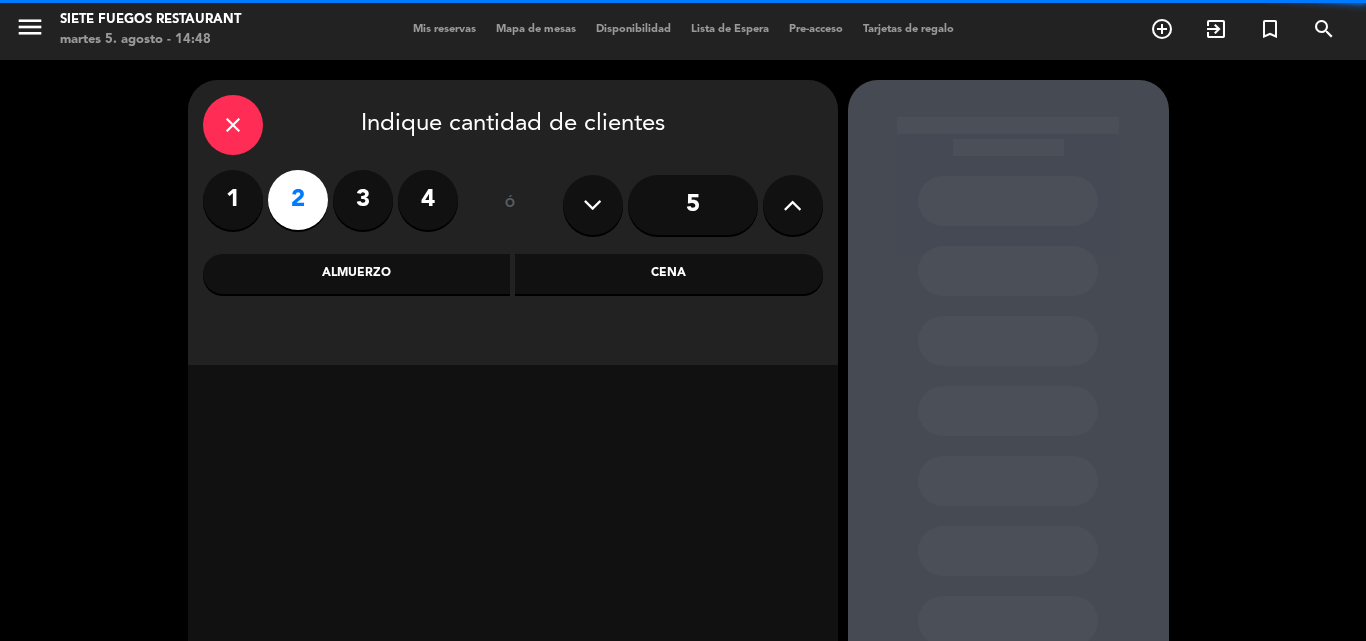 click on "Cena" at bounding box center [669, 274] 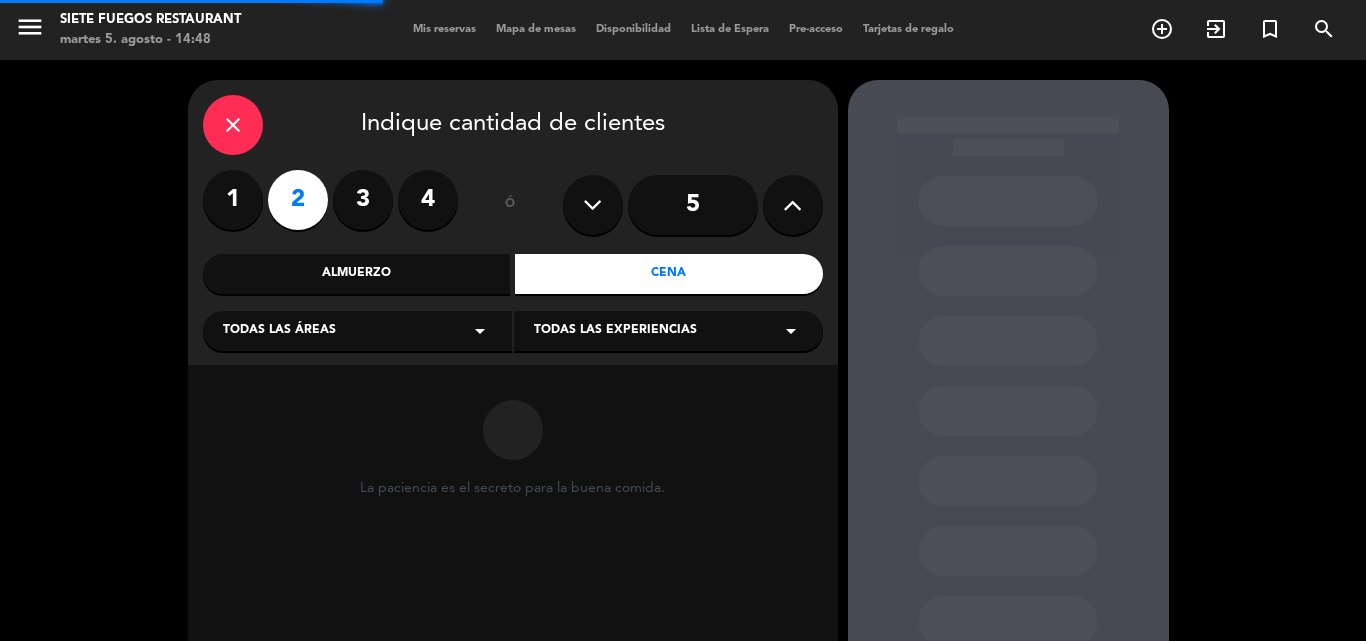 scroll, scrollTop: 135, scrollLeft: 0, axis: vertical 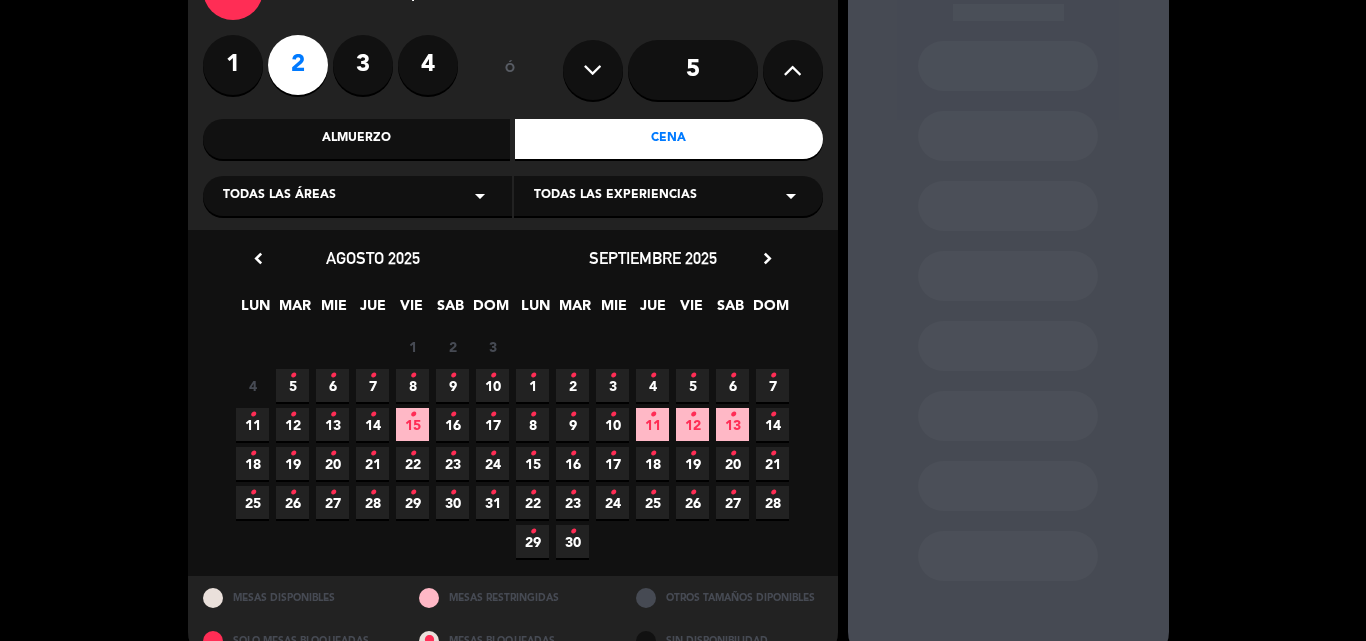 click on "5  •" at bounding box center (292, 385) 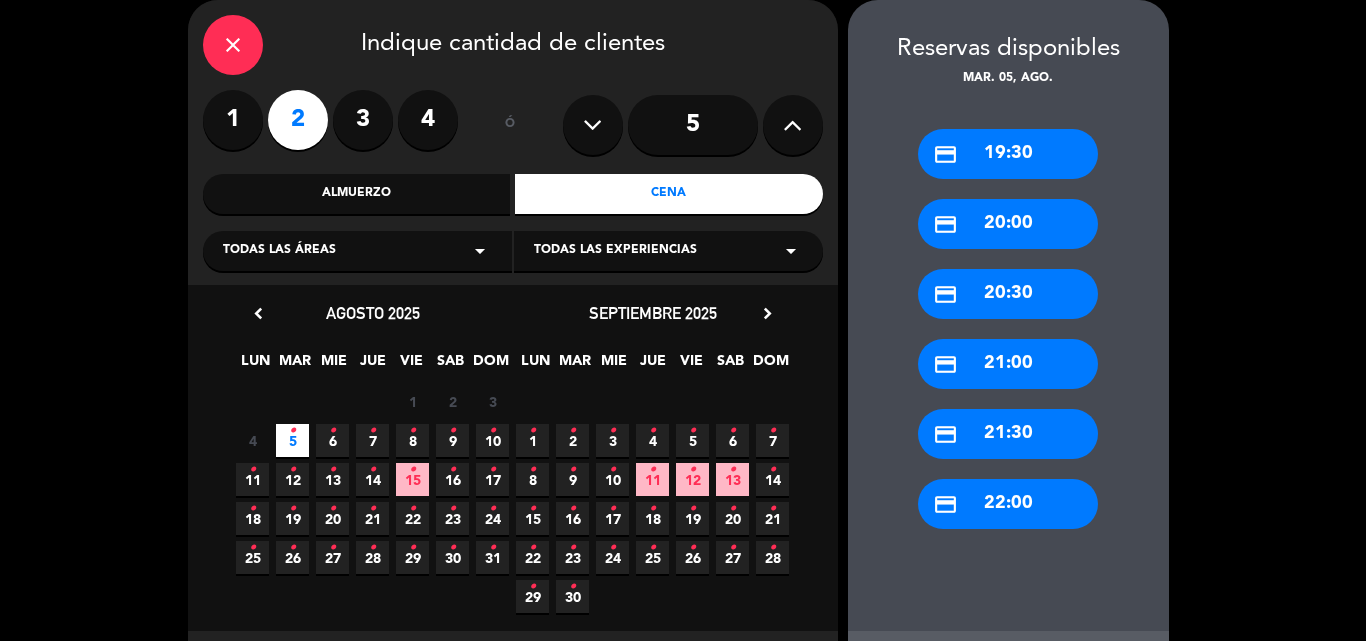 click on "credit_card  20:30" at bounding box center [1008, 294] 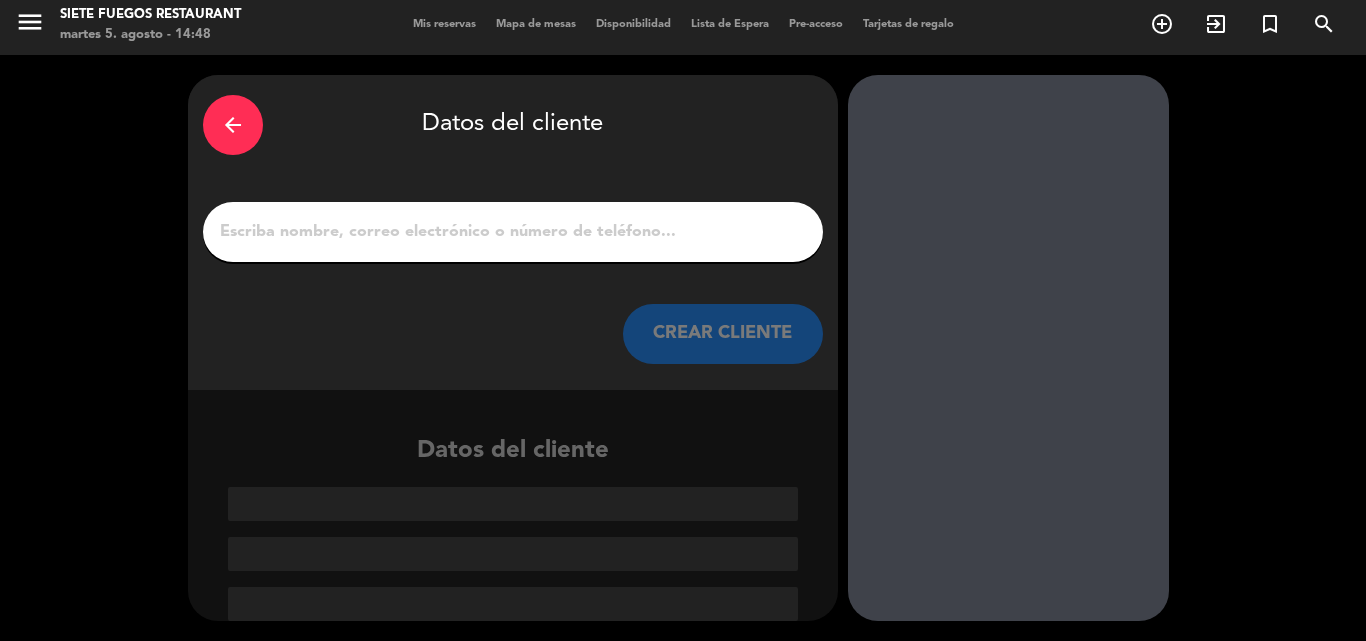 click on "1" at bounding box center [513, 232] 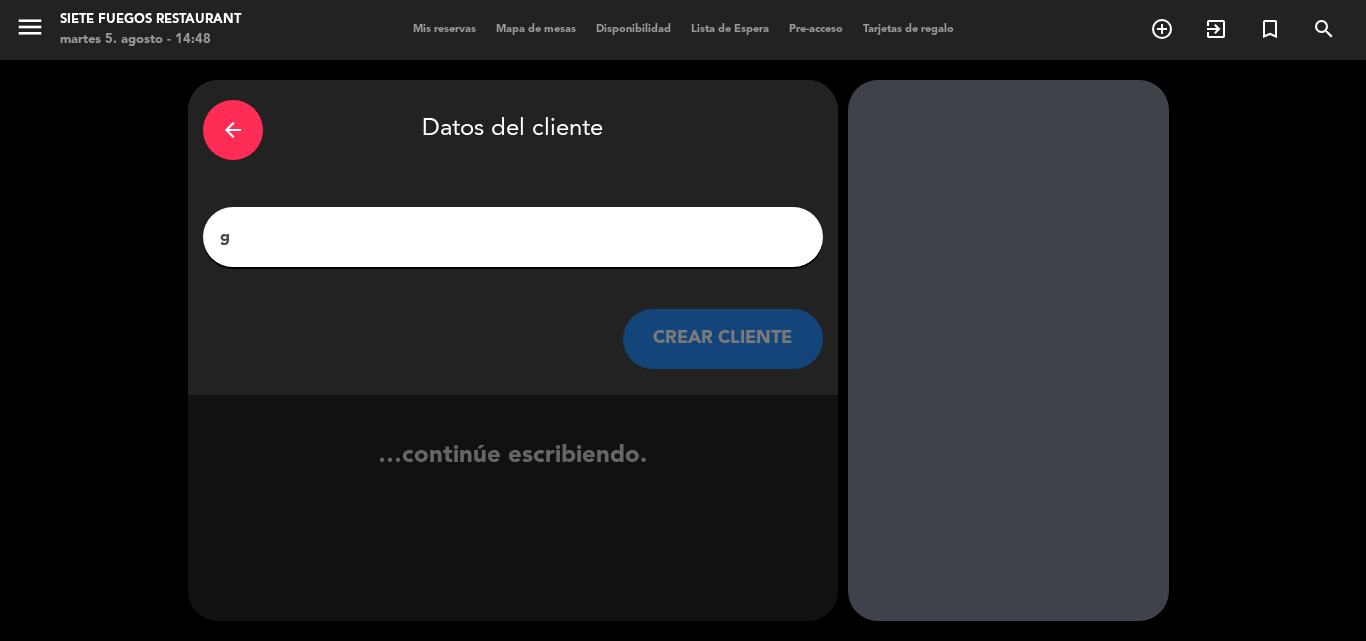 scroll, scrollTop: 0, scrollLeft: 0, axis: both 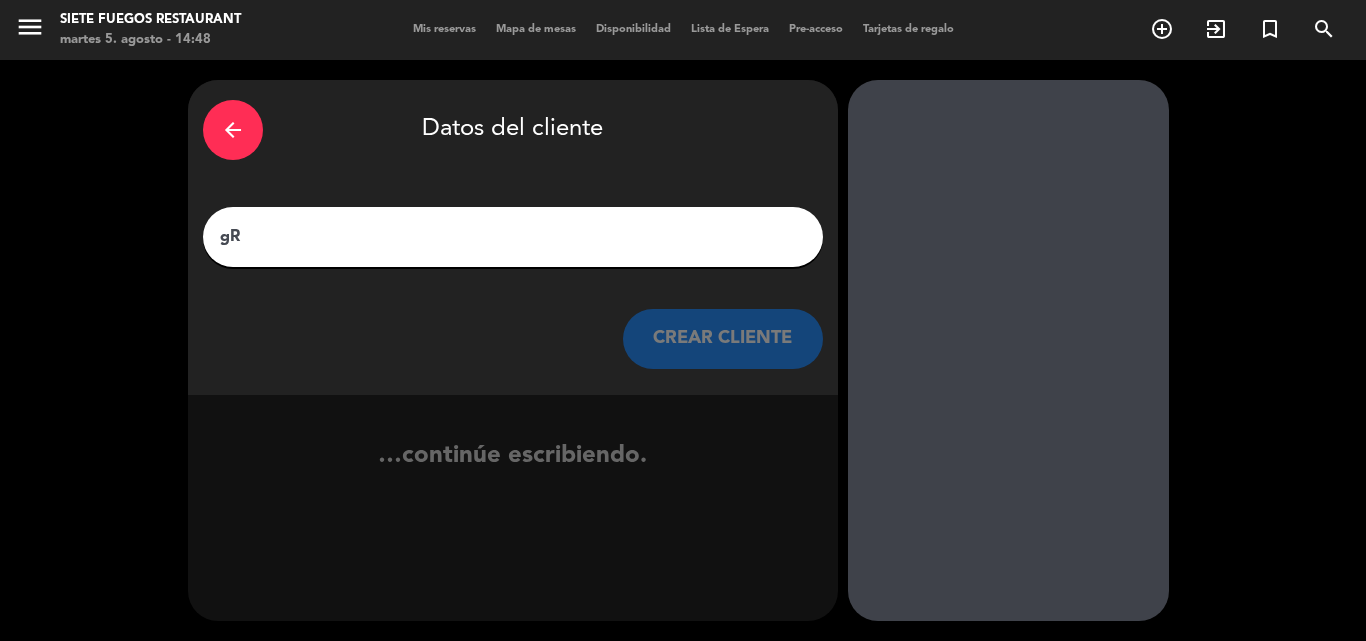 type on "g" 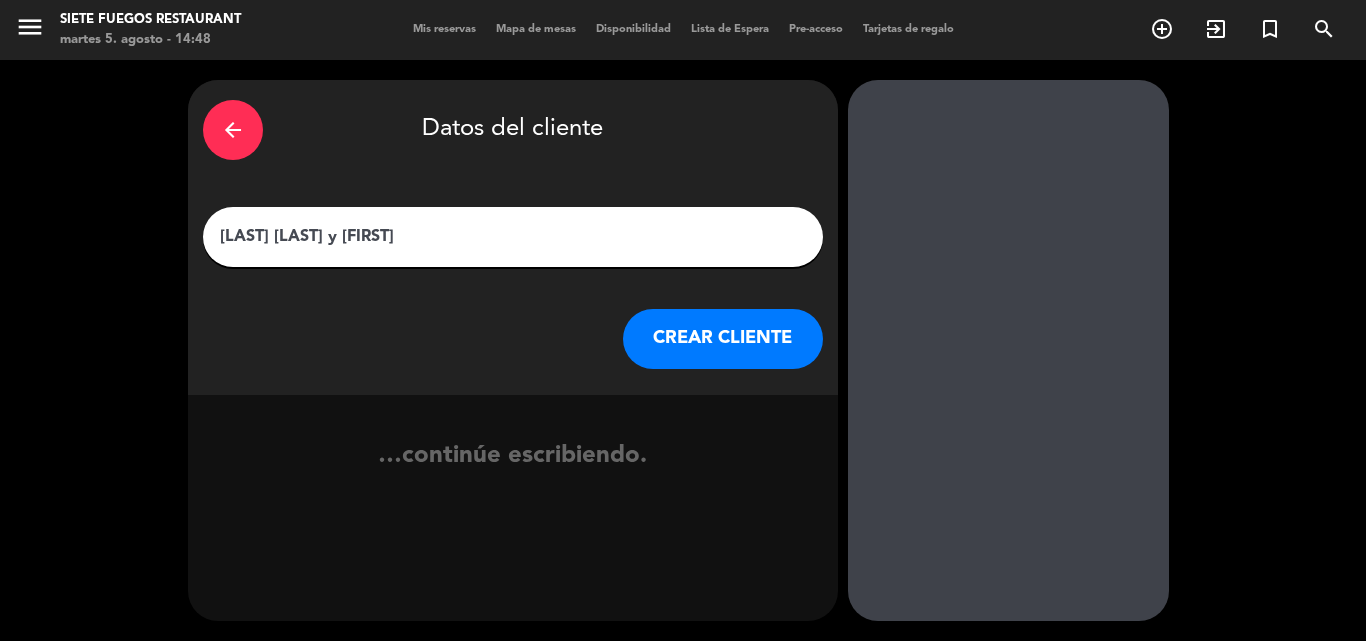 type on "[LAST] [LAST] y [FIRST]" 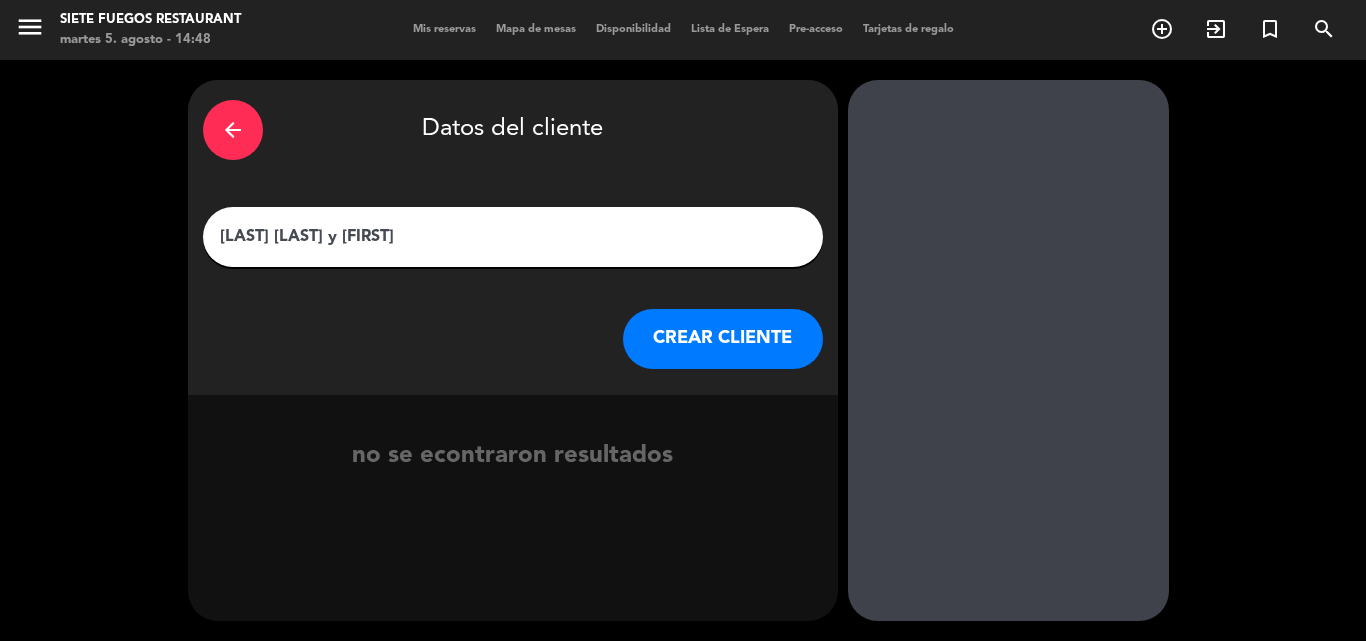 click on "CREAR CLIENTE" at bounding box center (723, 339) 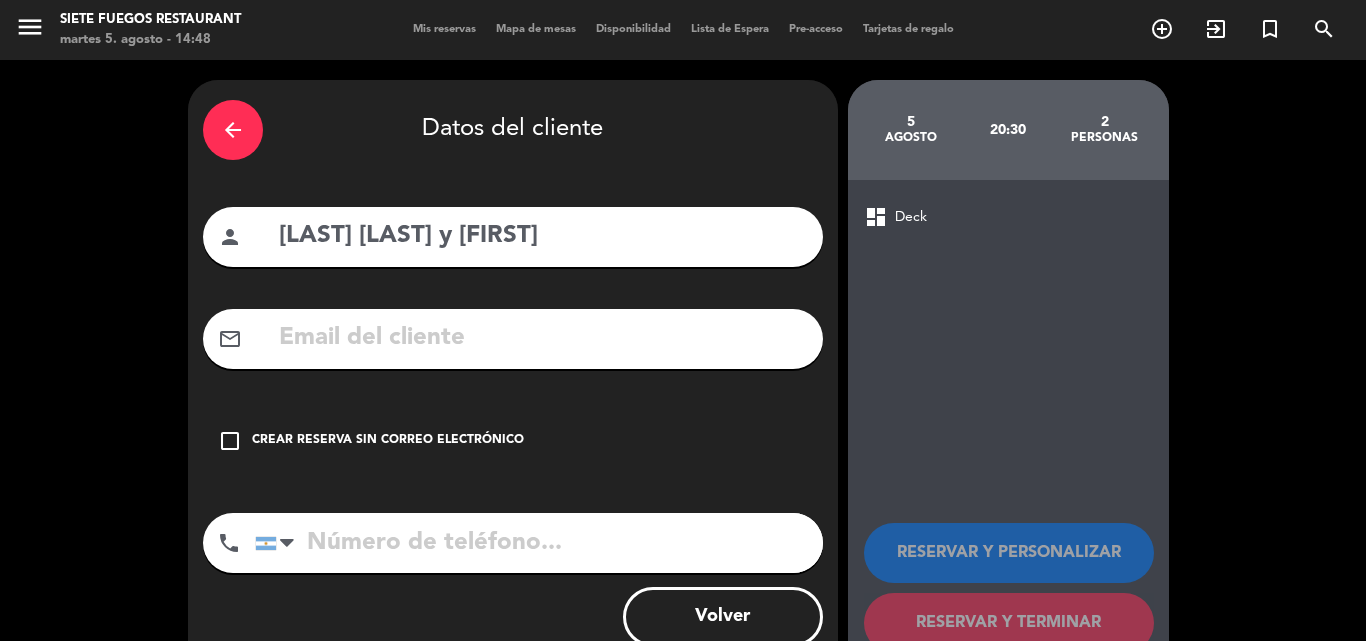 click on "check_box_outline_blank   Crear reserva sin correo electrónico" at bounding box center (513, 441) 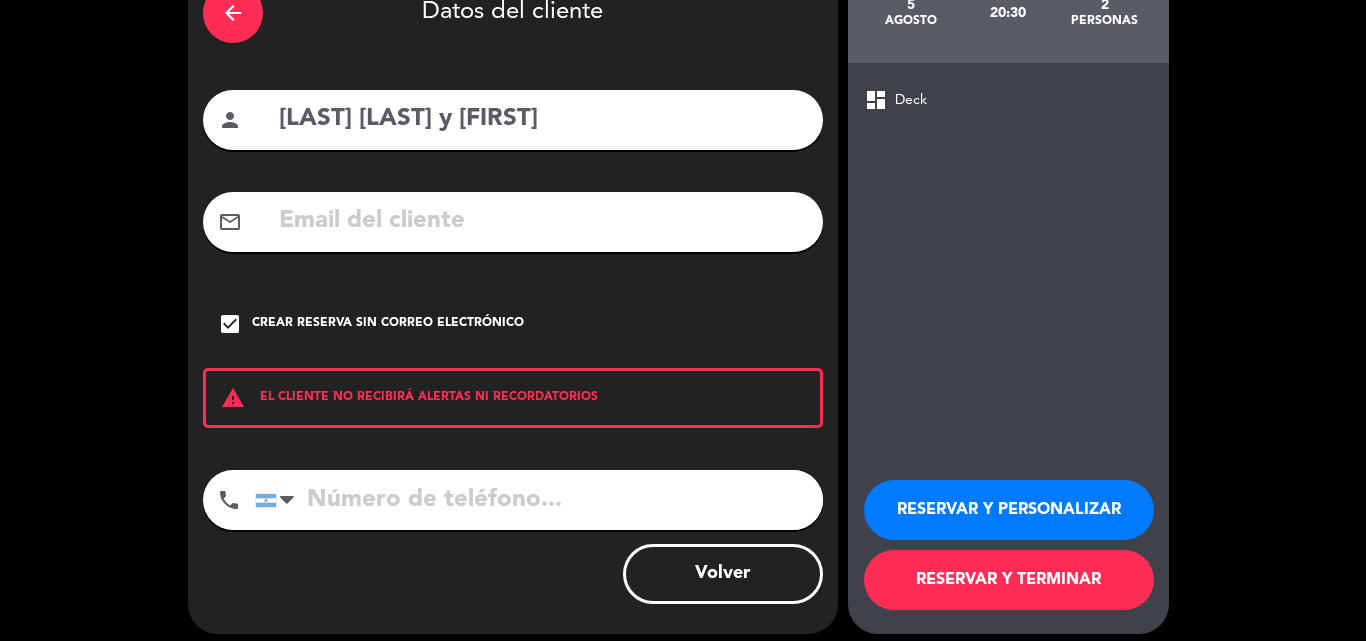 scroll, scrollTop: 130, scrollLeft: 0, axis: vertical 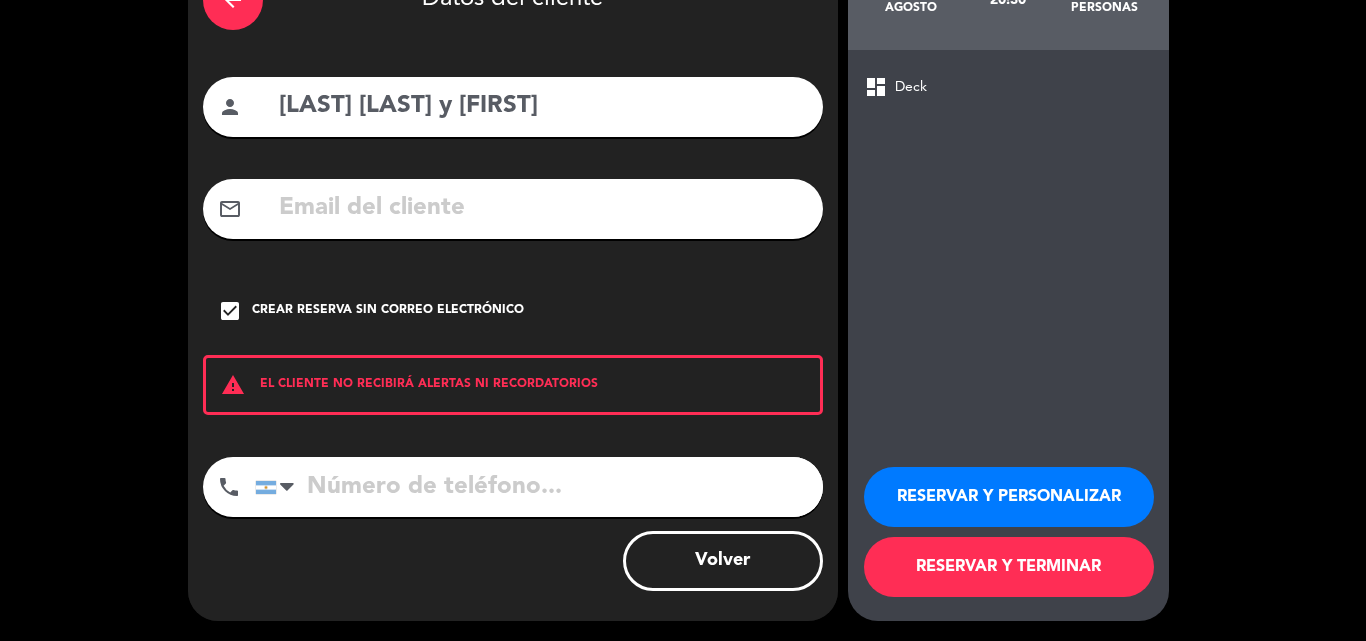 click on "RESERVAR Y PERSONALIZAR" at bounding box center (1009, 497) 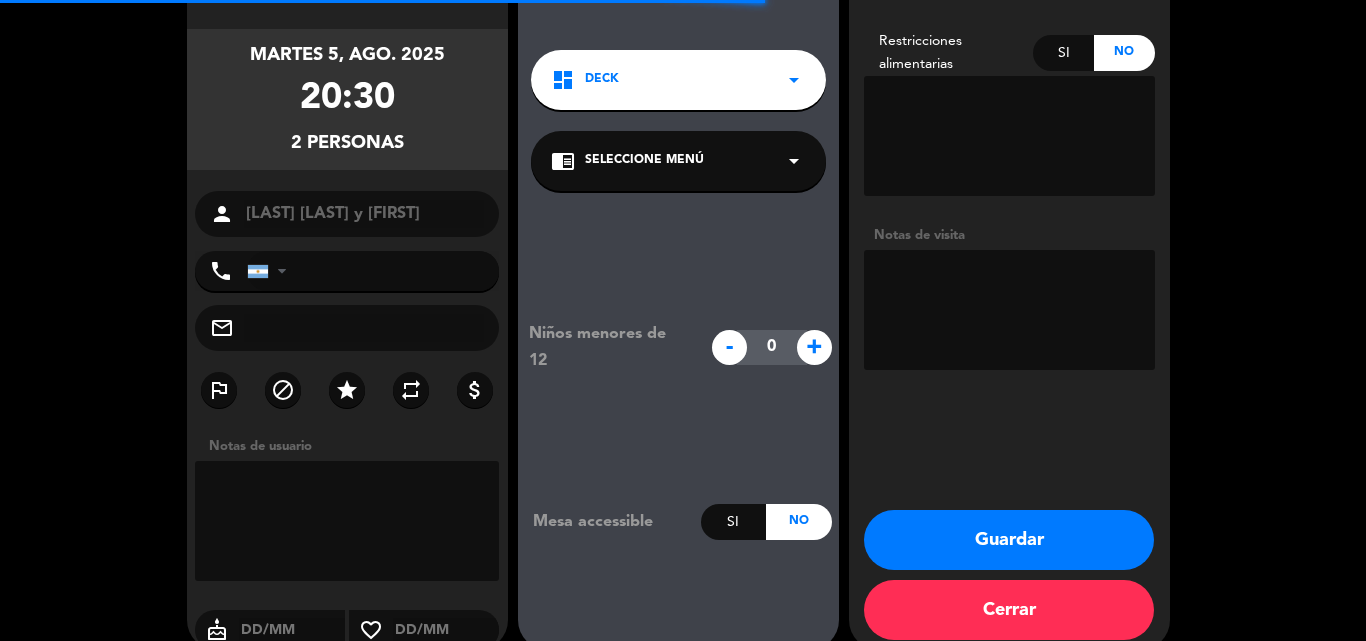 scroll, scrollTop: 80, scrollLeft: 0, axis: vertical 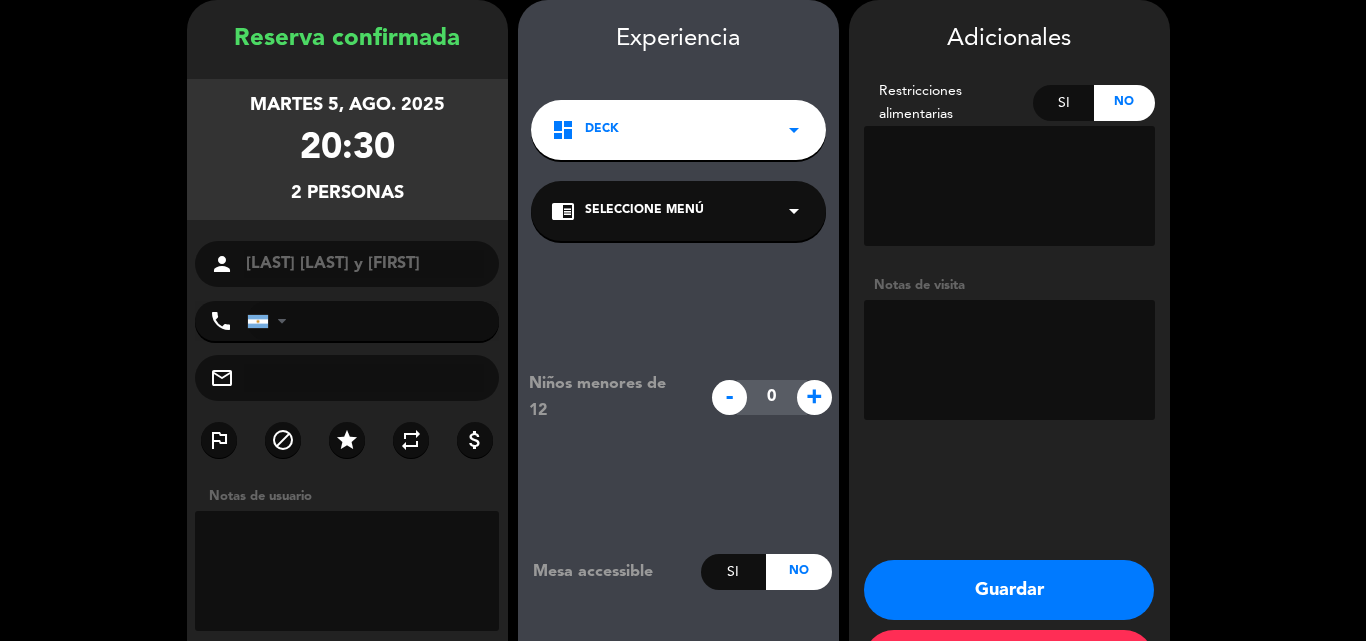 click at bounding box center (1009, 360) 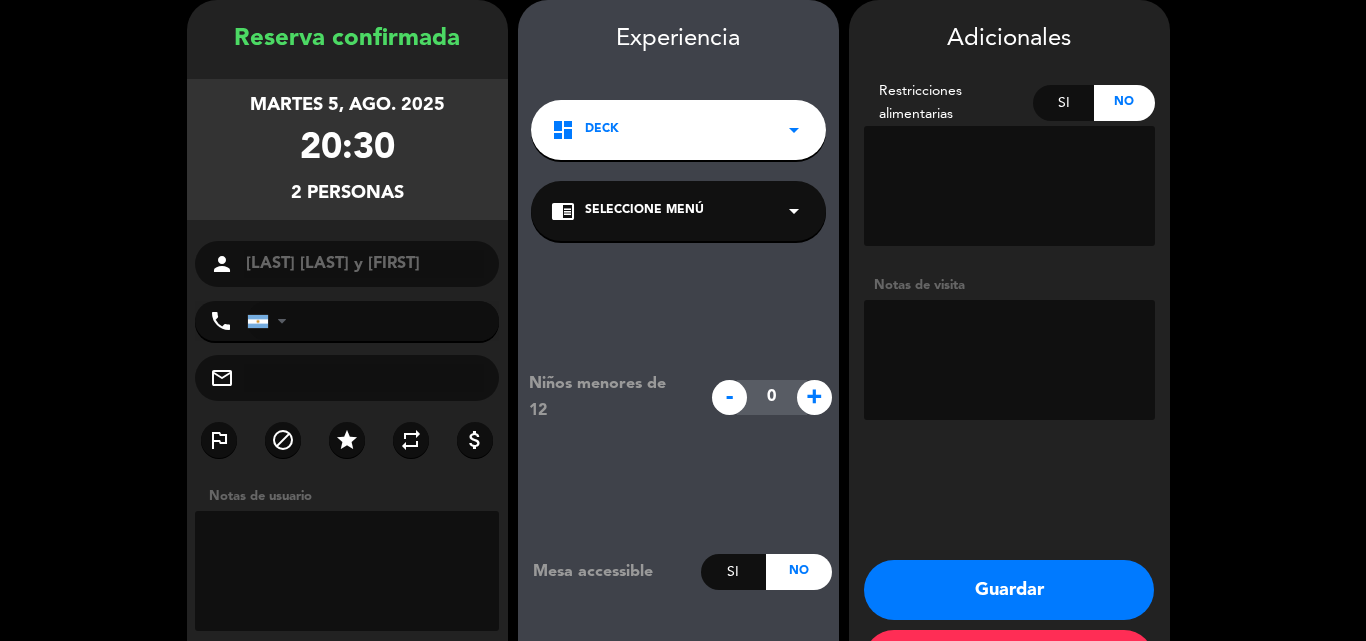 type on "s" 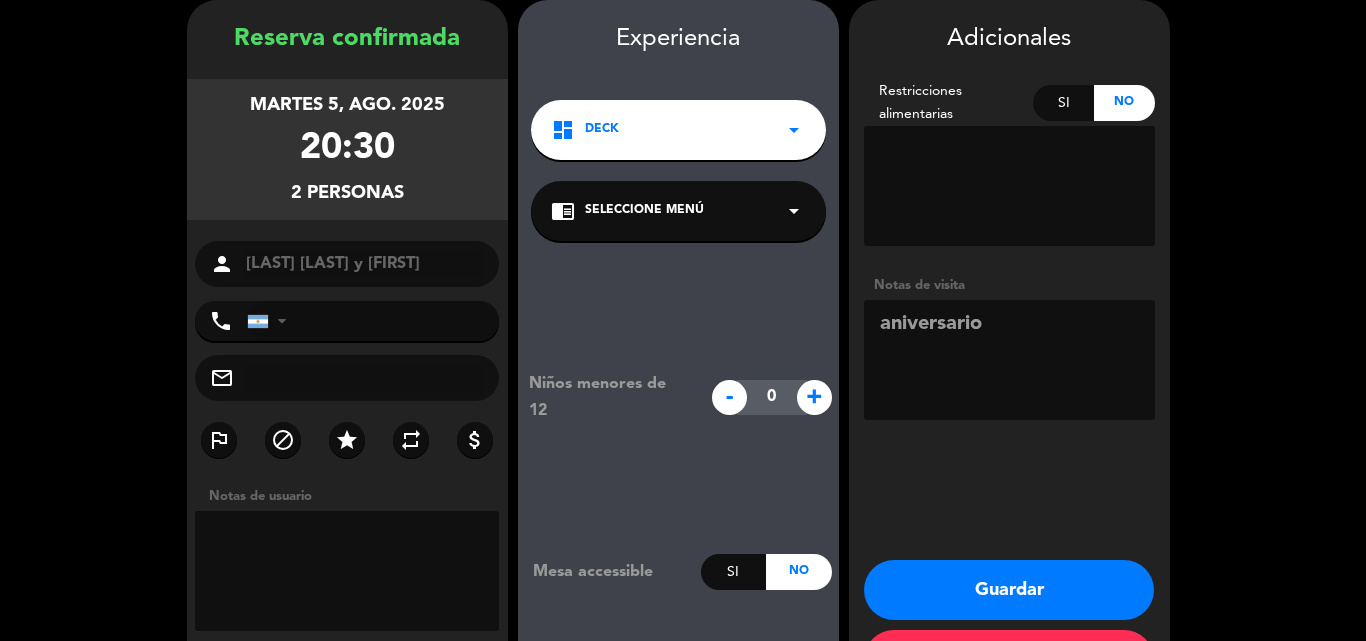 click on "chrome_reader_mode   Seleccione Menú   arrow_drop_down" at bounding box center [678, 211] 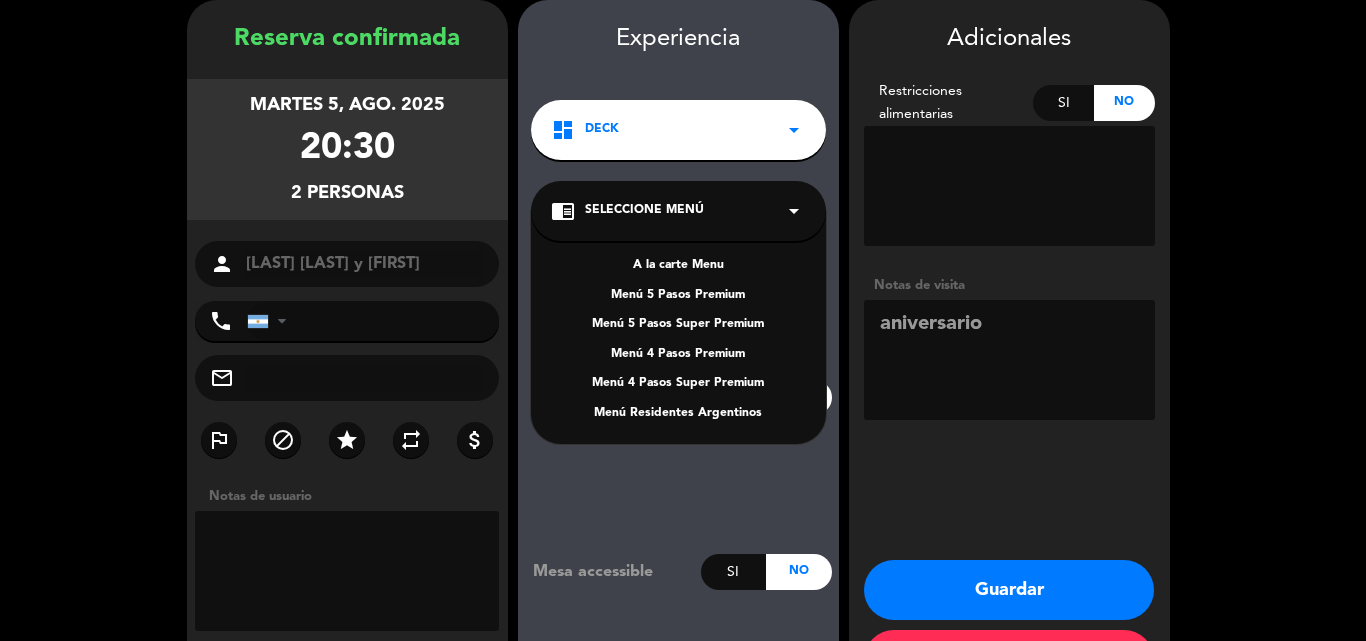 click on "A la carte Menu   Menú 5 Pasos Premium   Menú 5 Pasos Super Premium   Menú 4 Pasos Premium   Menú 4 Pasos Super Premium   Menú Residentes Argentinos" at bounding box center (678, 327) 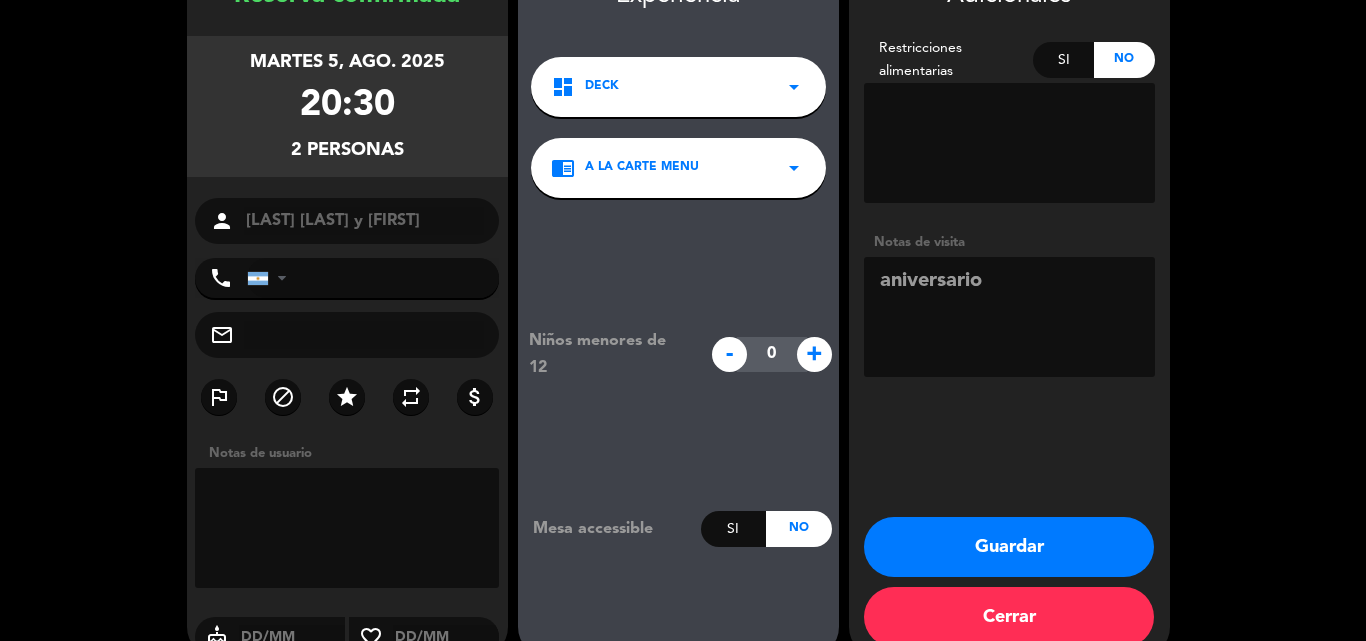 scroll, scrollTop: 159, scrollLeft: 0, axis: vertical 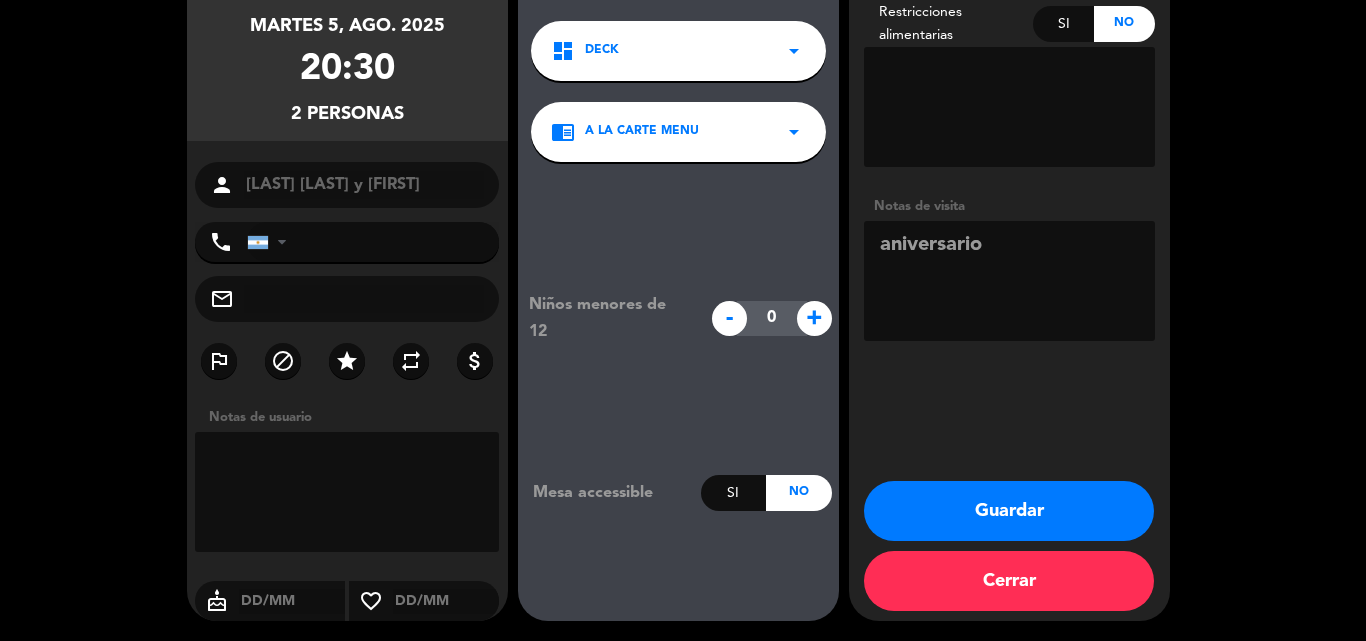 click at bounding box center [1009, 281] 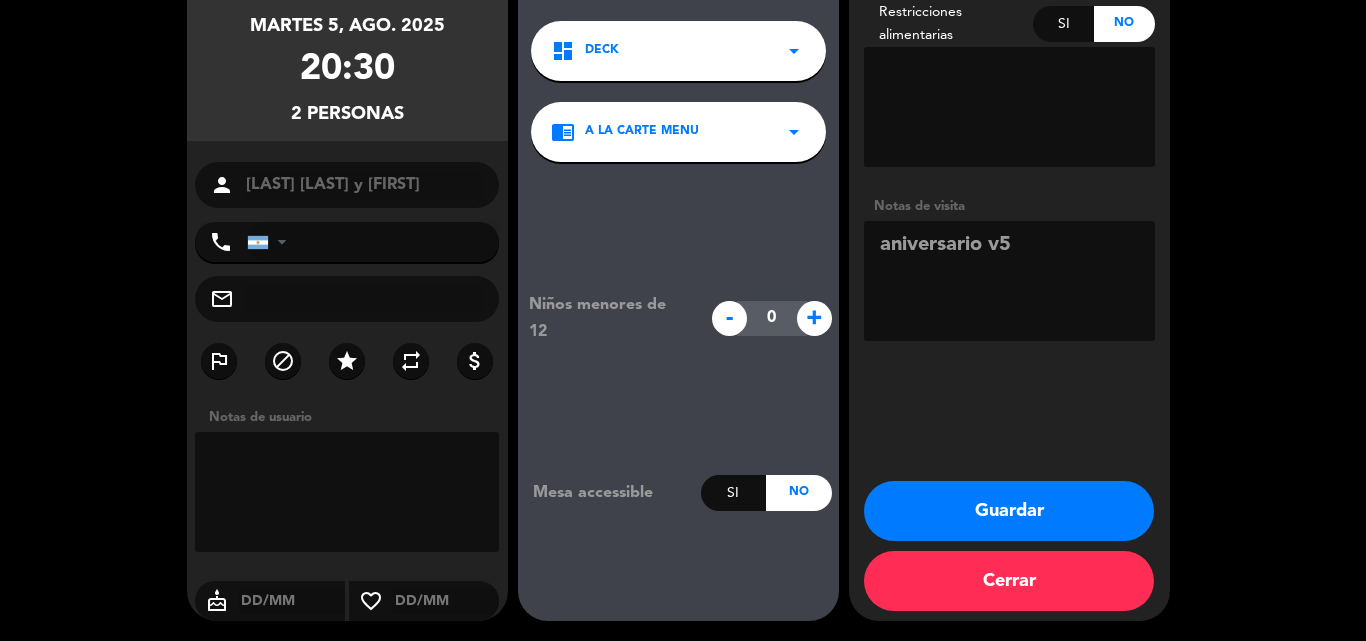 type on "aniversario v5" 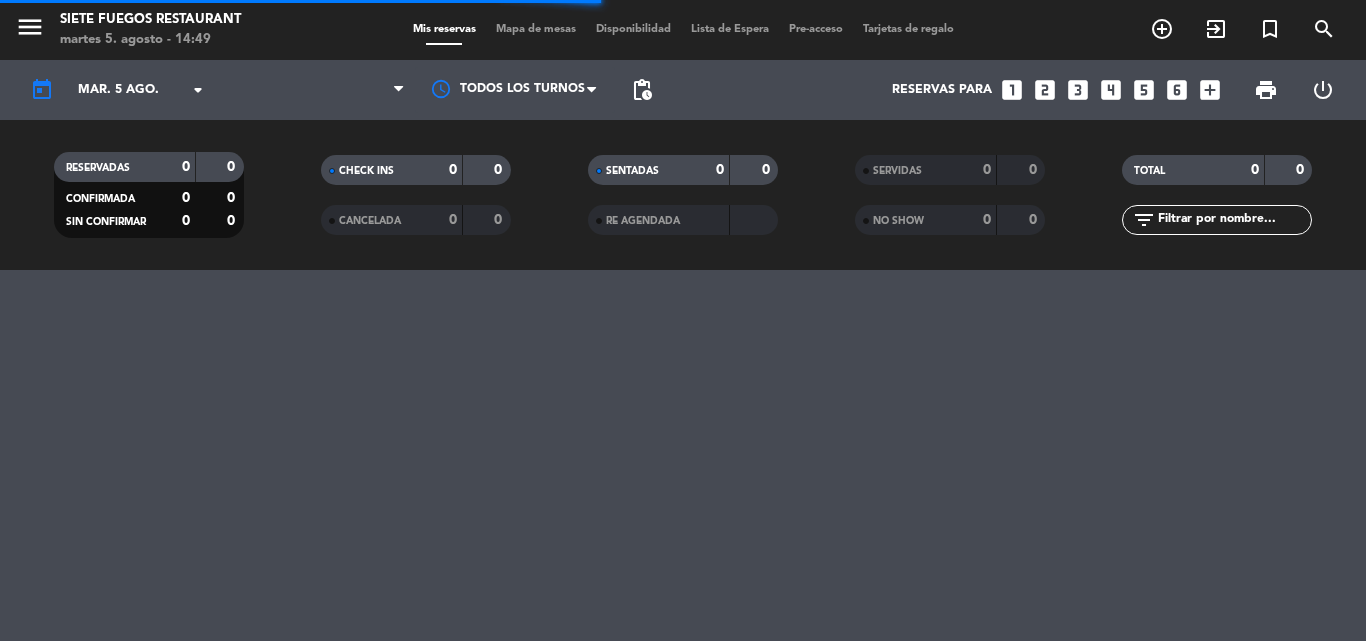 scroll, scrollTop: 0, scrollLeft: 0, axis: both 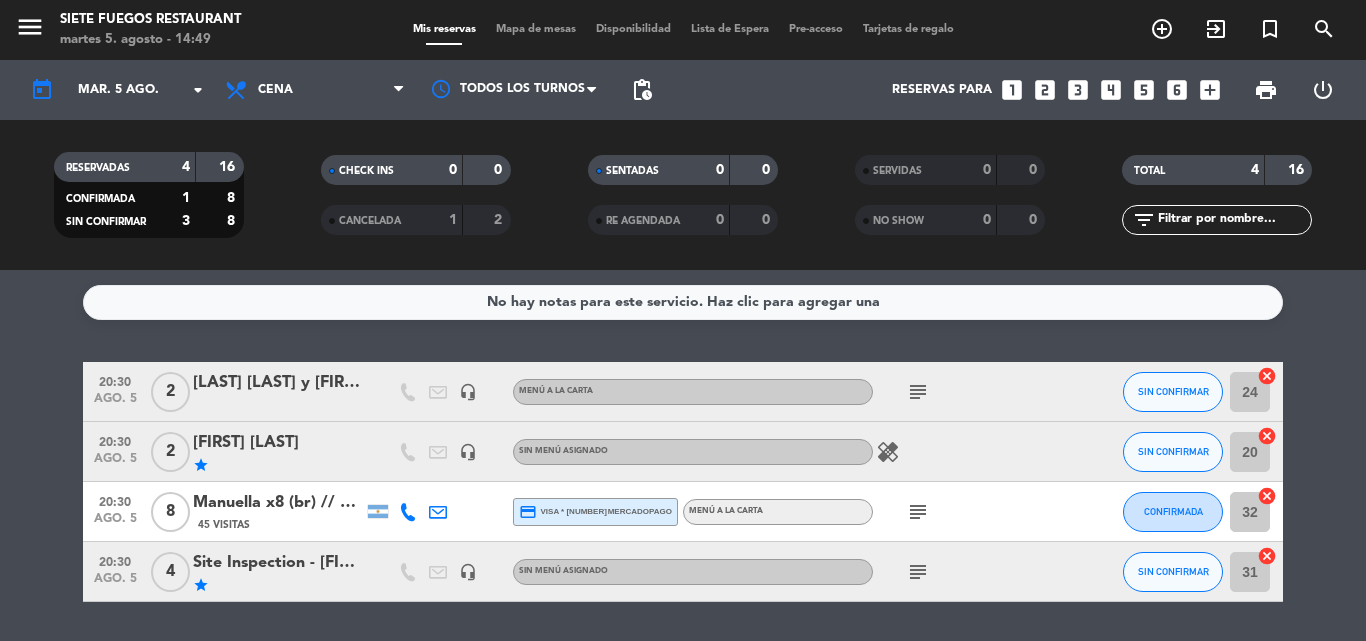 click on "looks_two" at bounding box center [1045, 90] 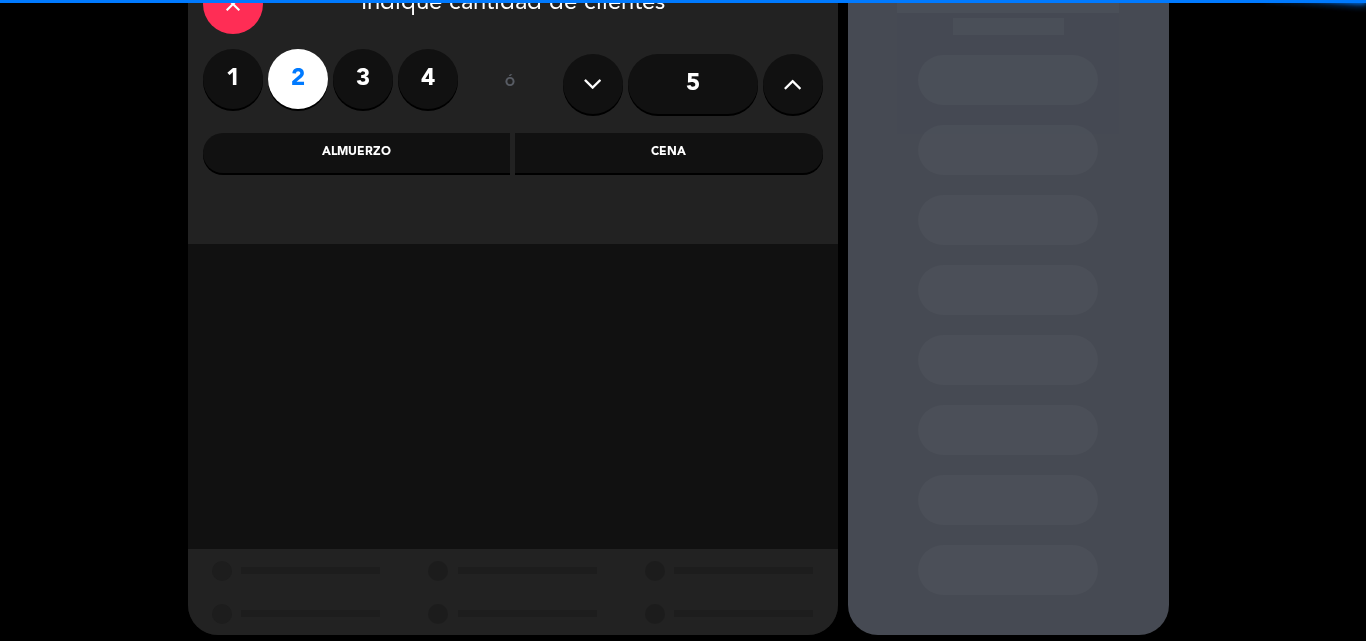 scroll, scrollTop: 135, scrollLeft: 0, axis: vertical 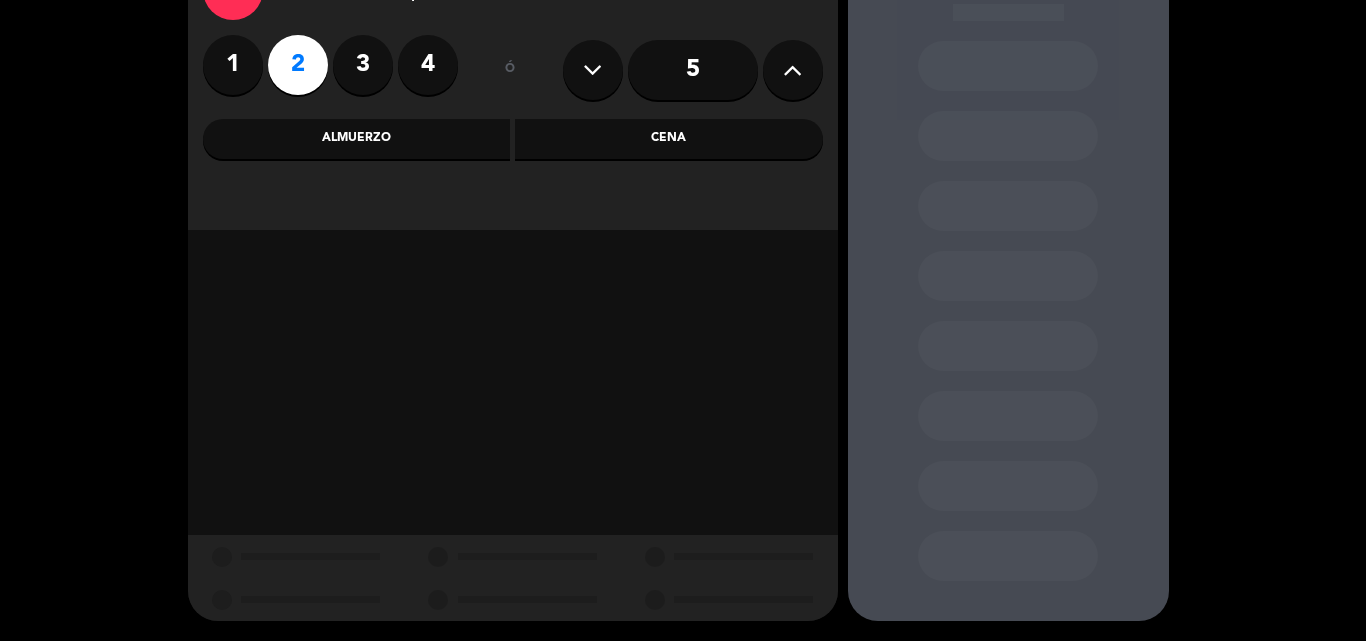 click on "Cena" at bounding box center [669, 139] 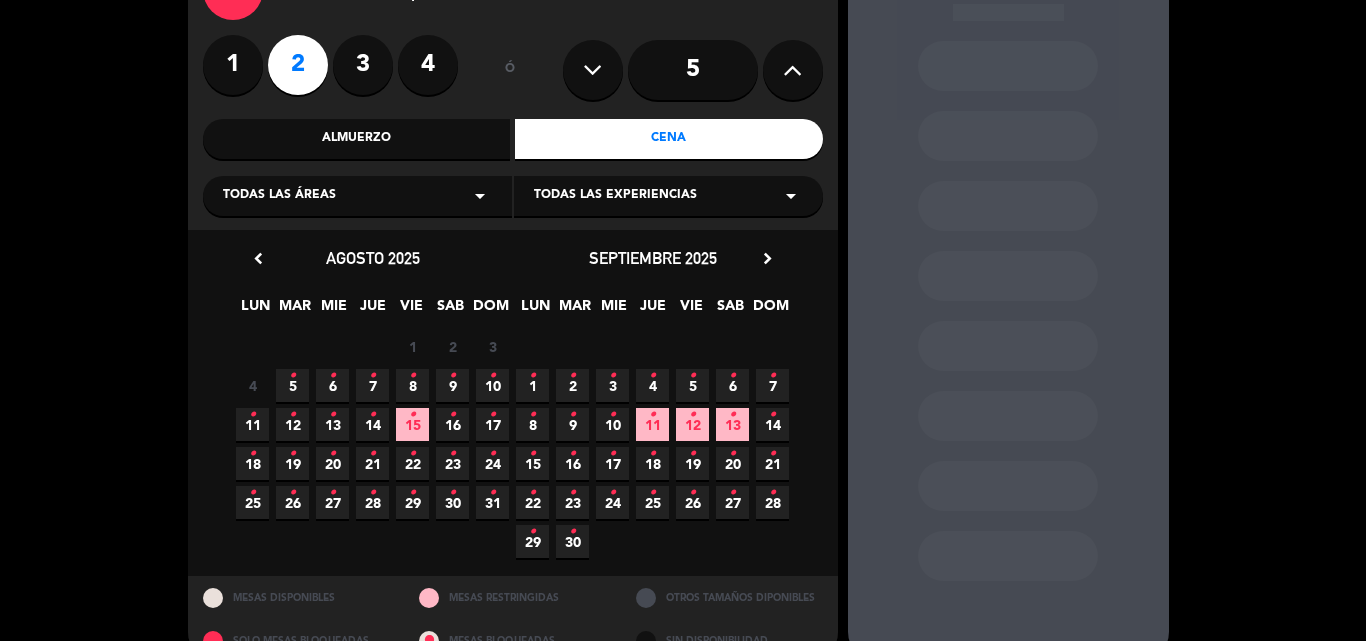 click on "5  •" at bounding box center [292, 385] 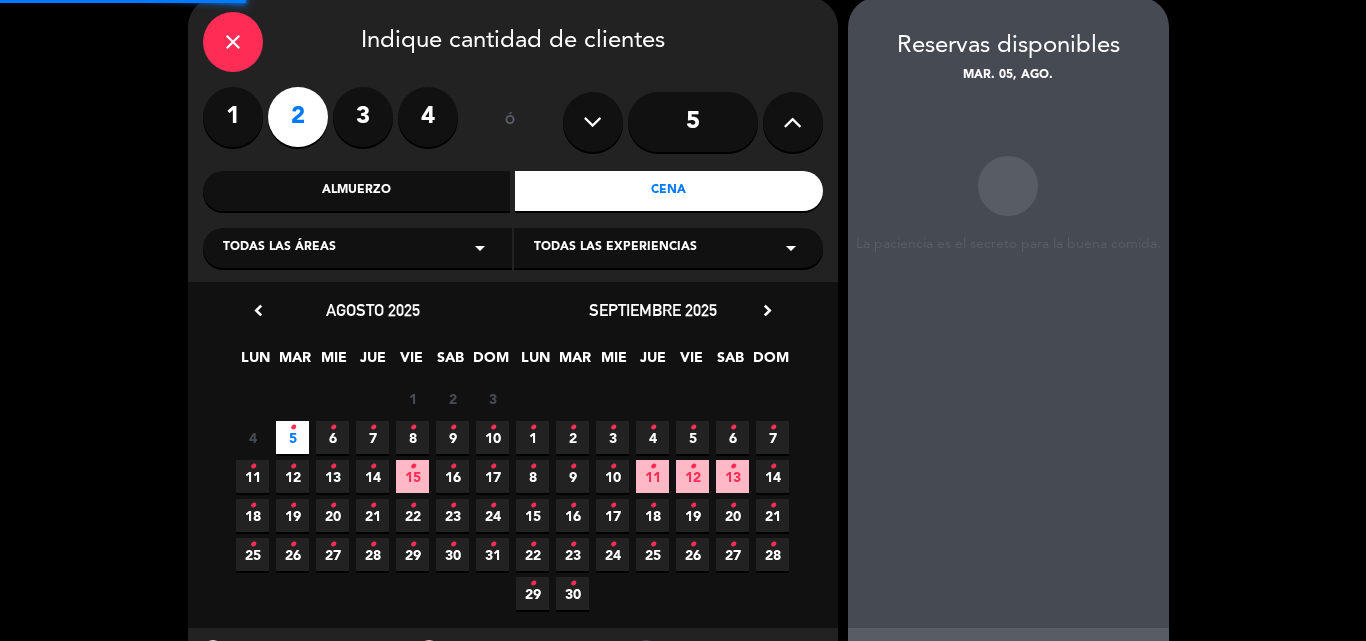 scroll, scrollTop: 80, scrollLeft: 0, axis: vertical 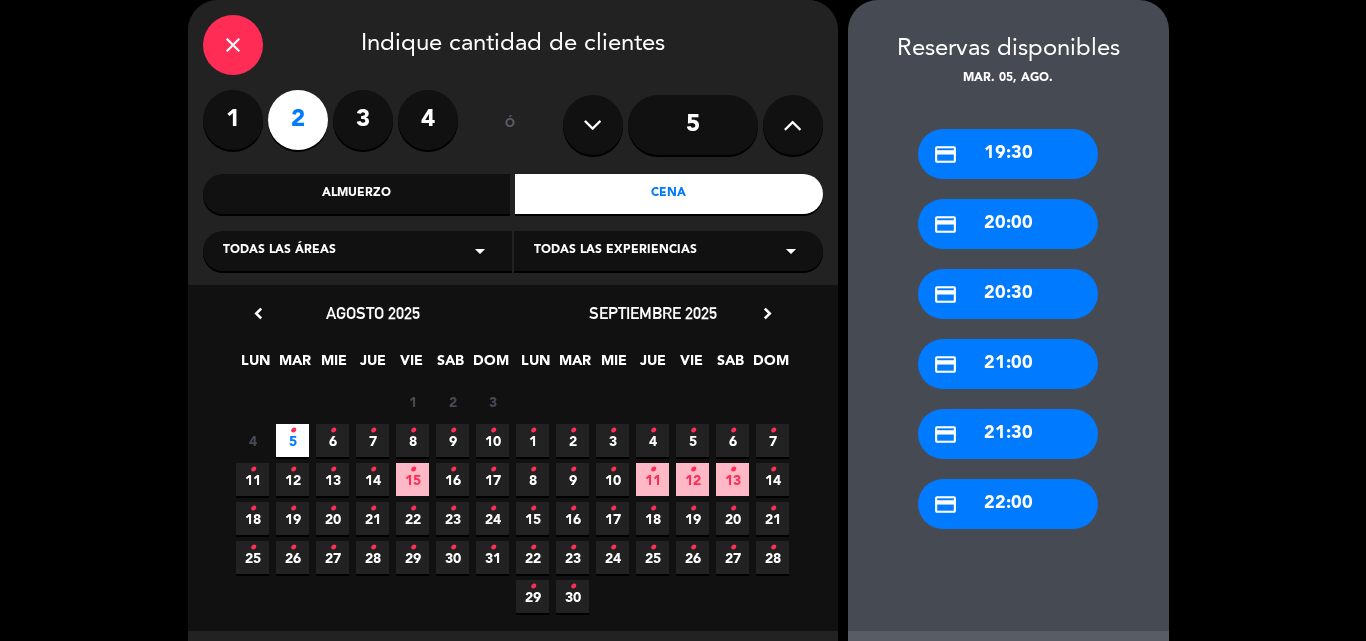 click on "credit_card  19:30" at bounding box center [1008, 154] 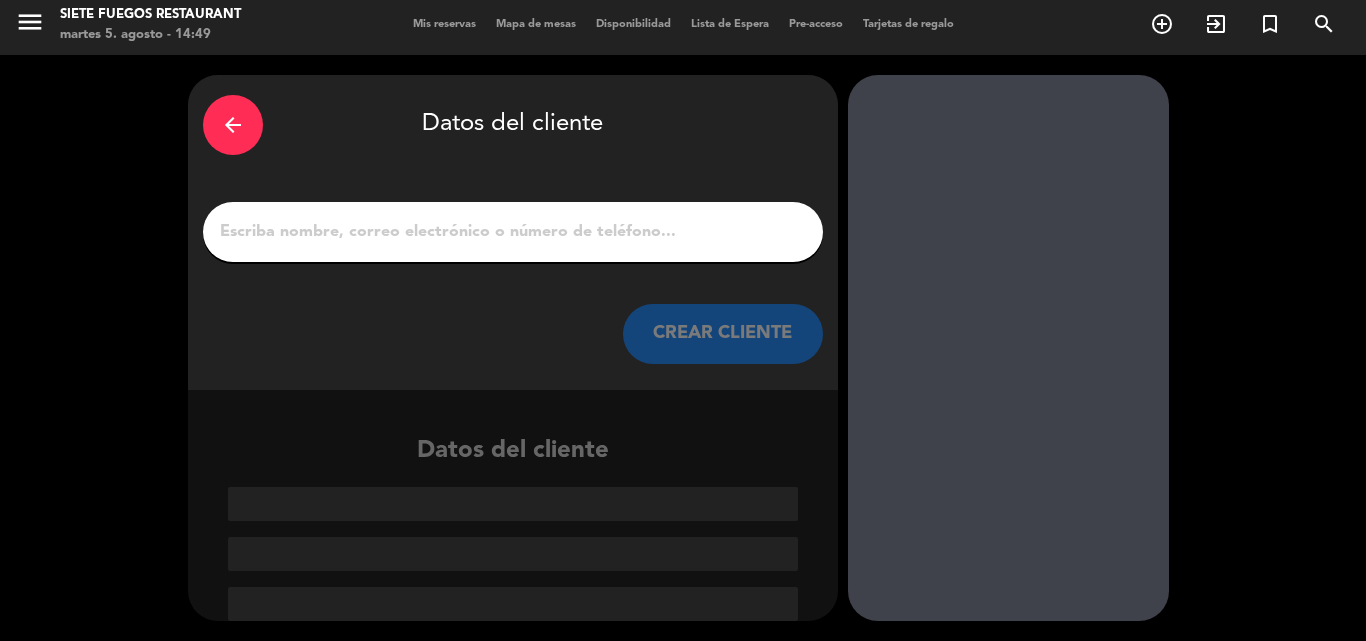 click on "1" at bounding box center [513, 232] 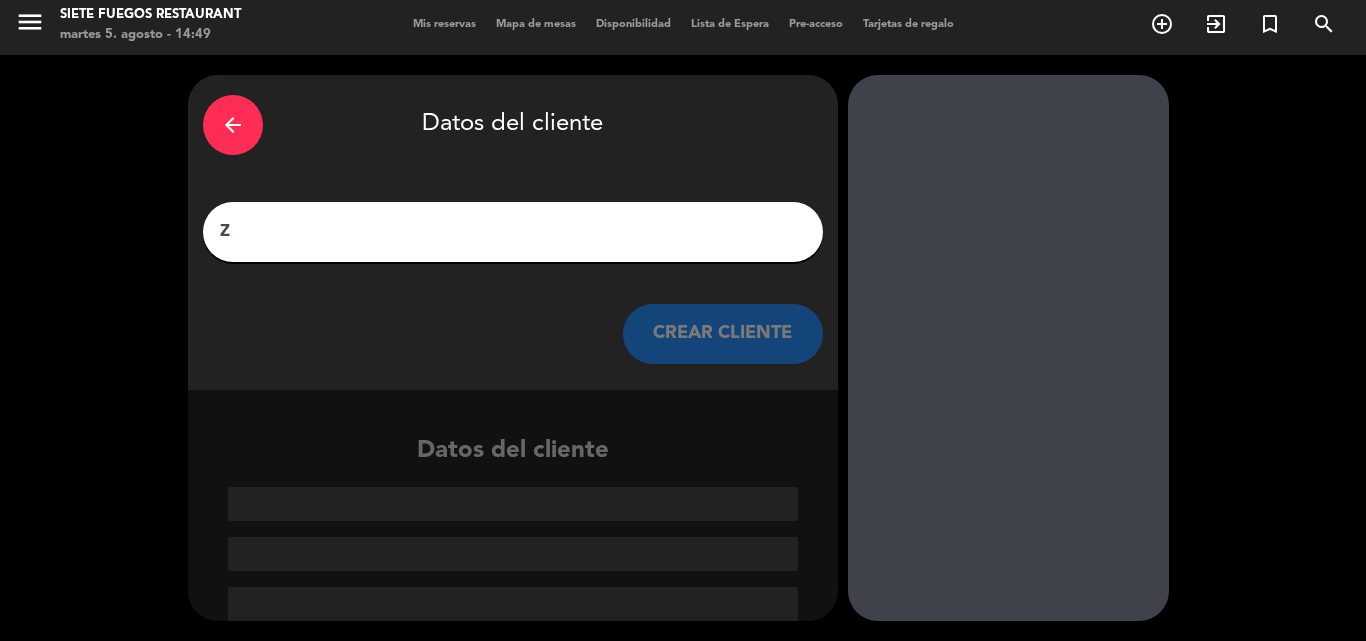 scroll, scrollTop: 0, scrollLeft: 0, axis: both 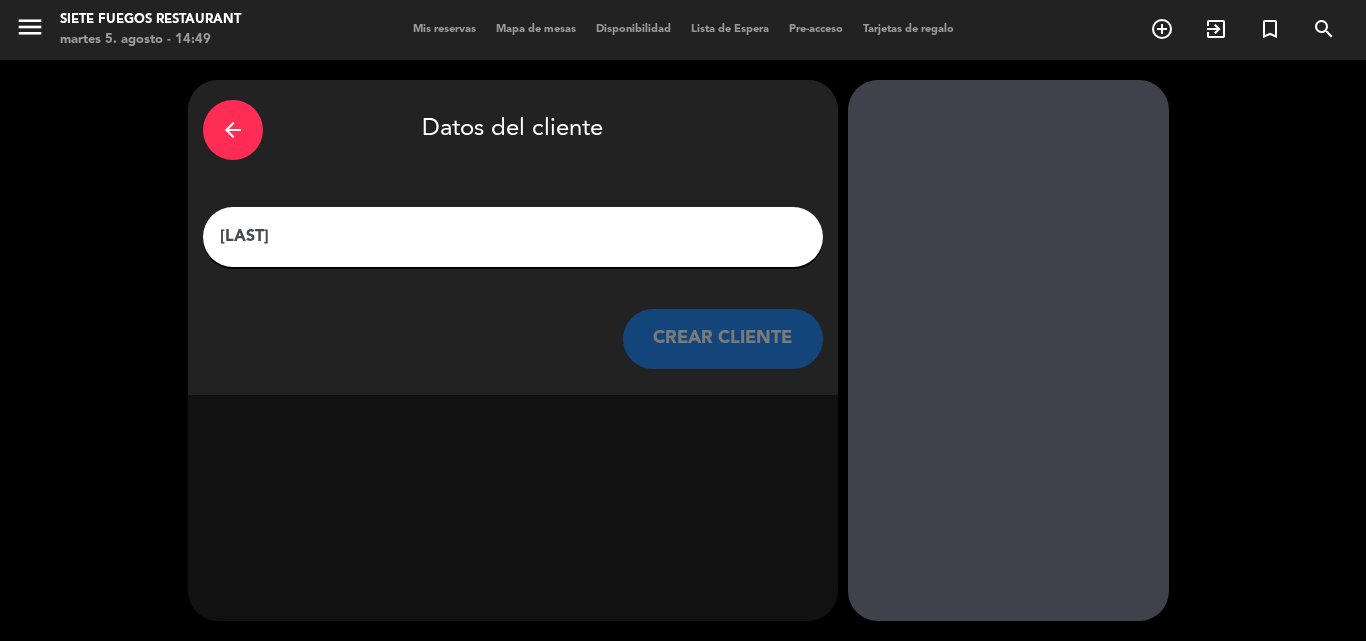 type on "Z" 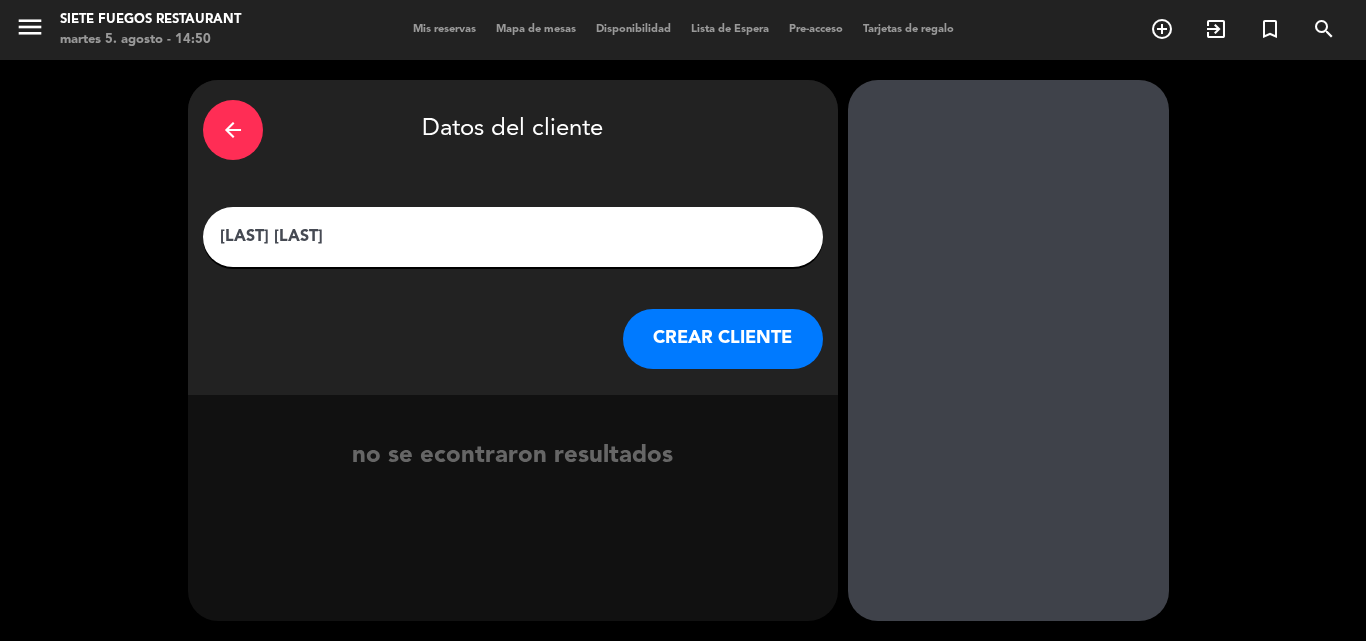 type on "[LAST] [LAST]" 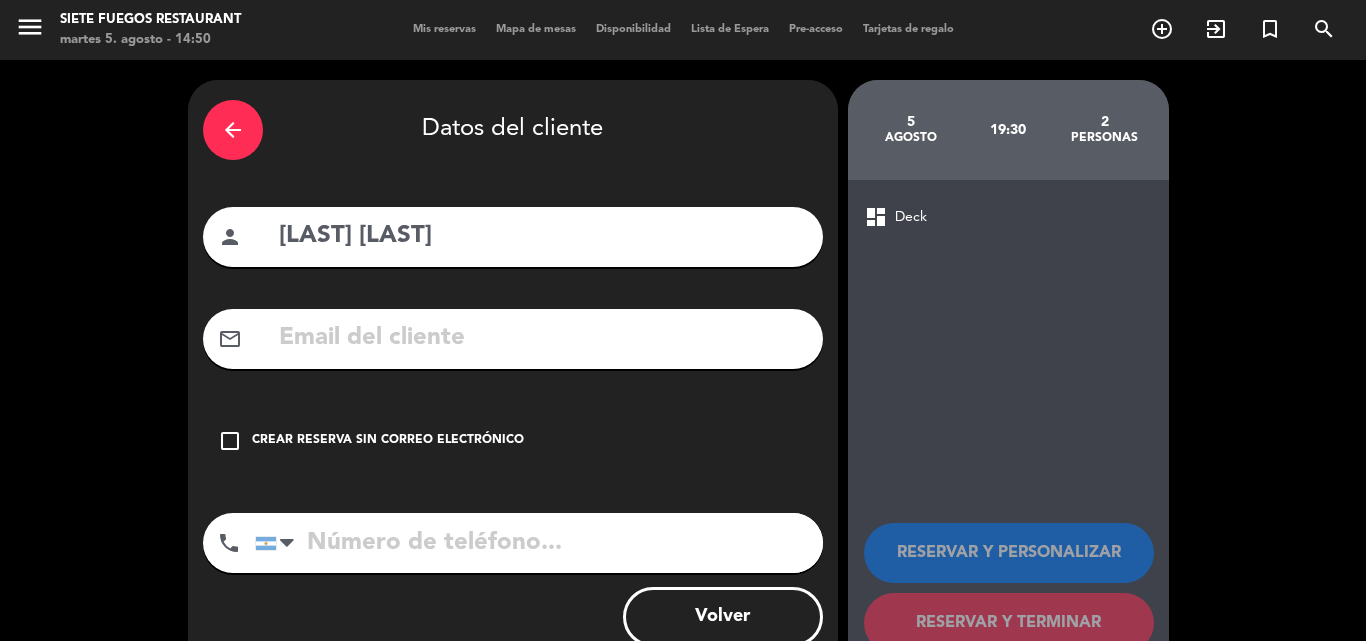 click on "check_box_outline_blank   Crear reserva sin correo electrónico" at bounding box center (513, 441) 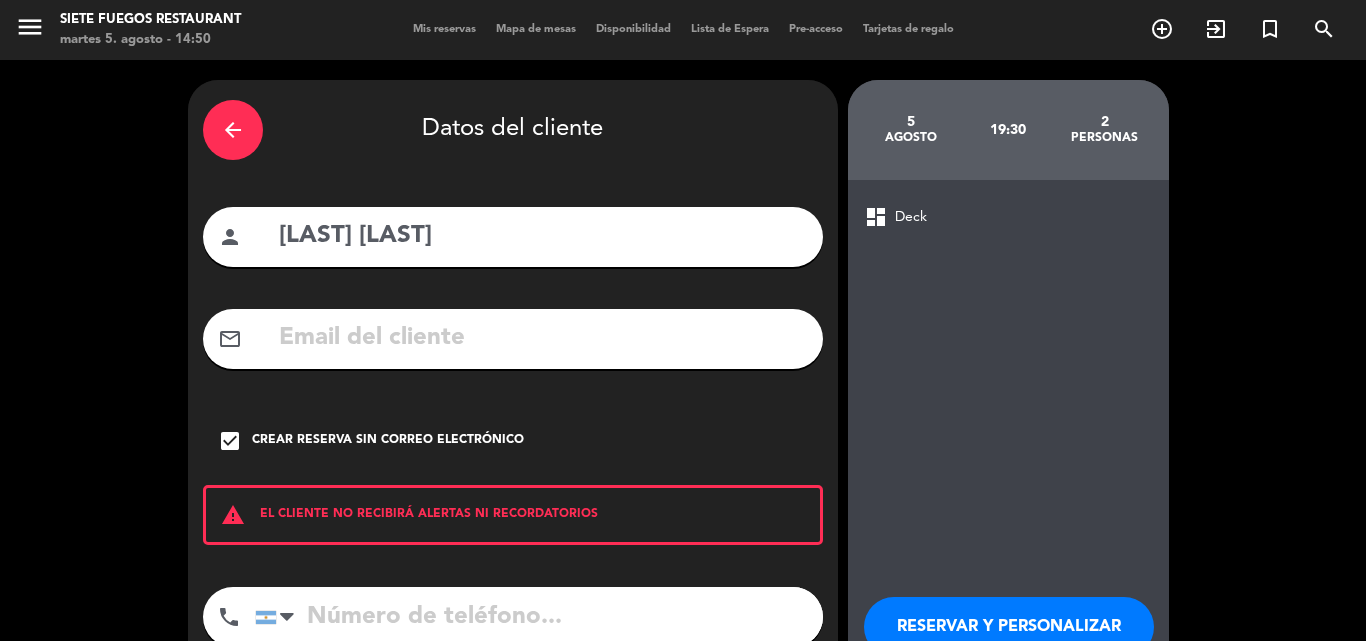 scroll, scrollTop: 130, scrollLeft: 0, axis: vertical 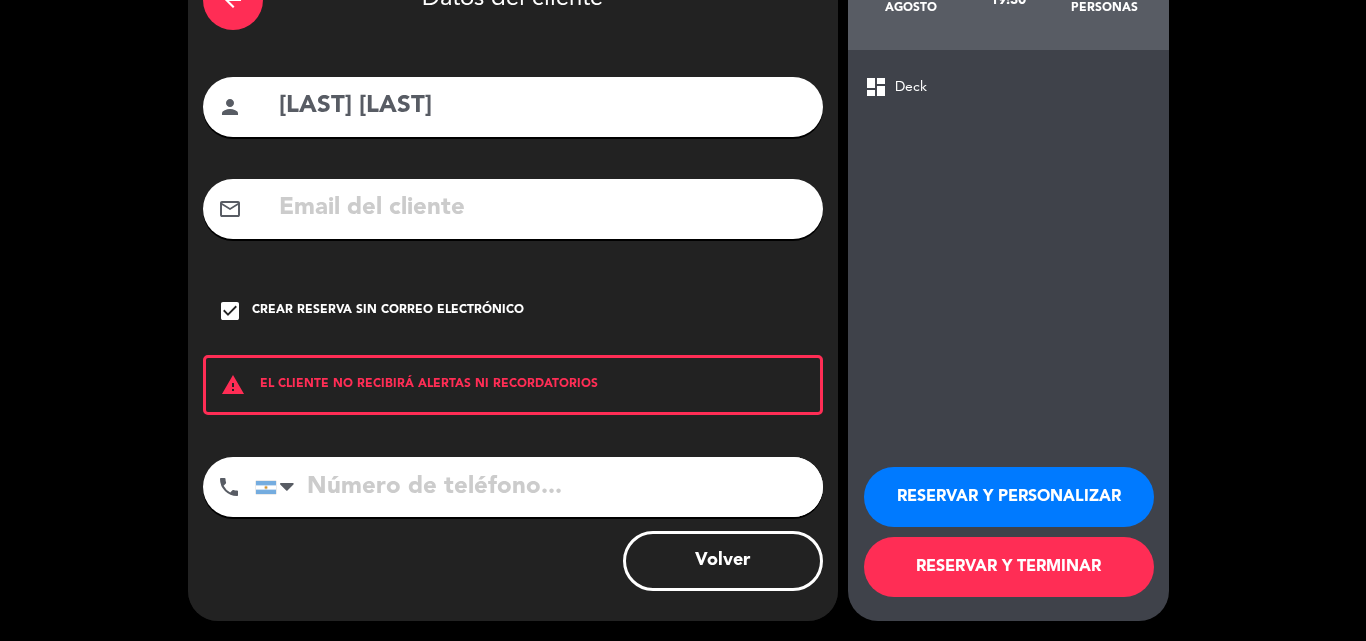 click on "RESERVAR Y PERSONALIZAR" at bounding box center [1009, 497] 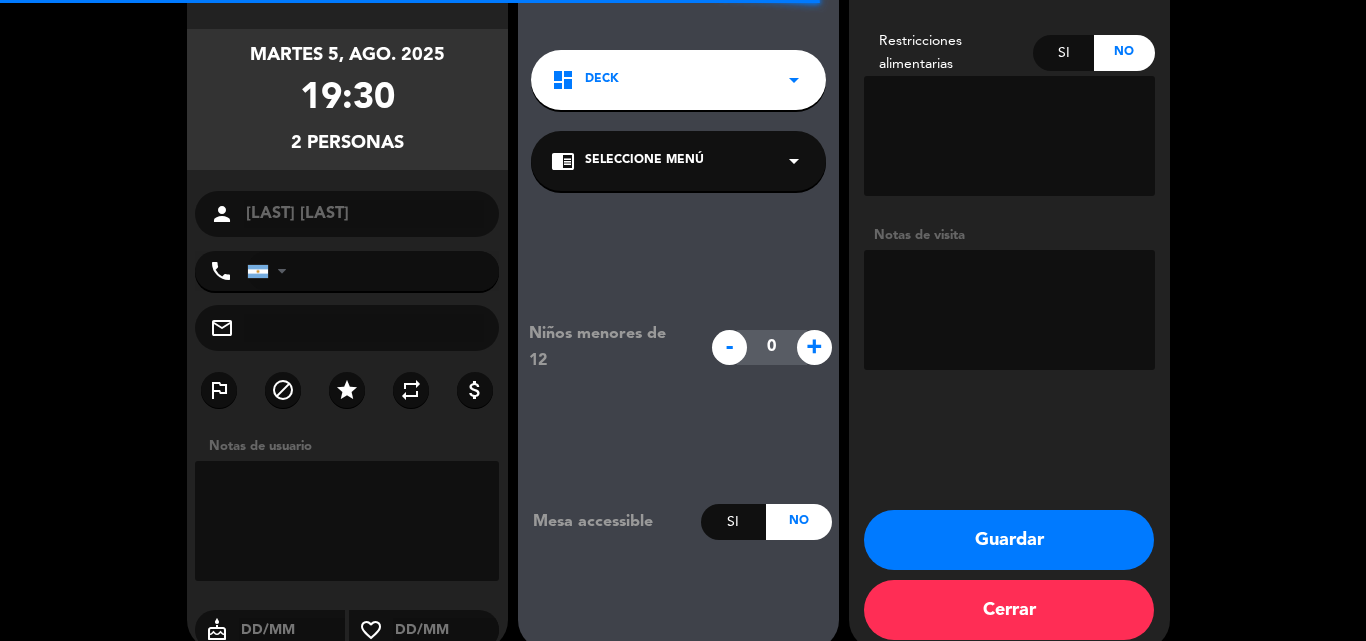 scroll, scrollTop: 80, scrollLeft: 0, axis: vertical 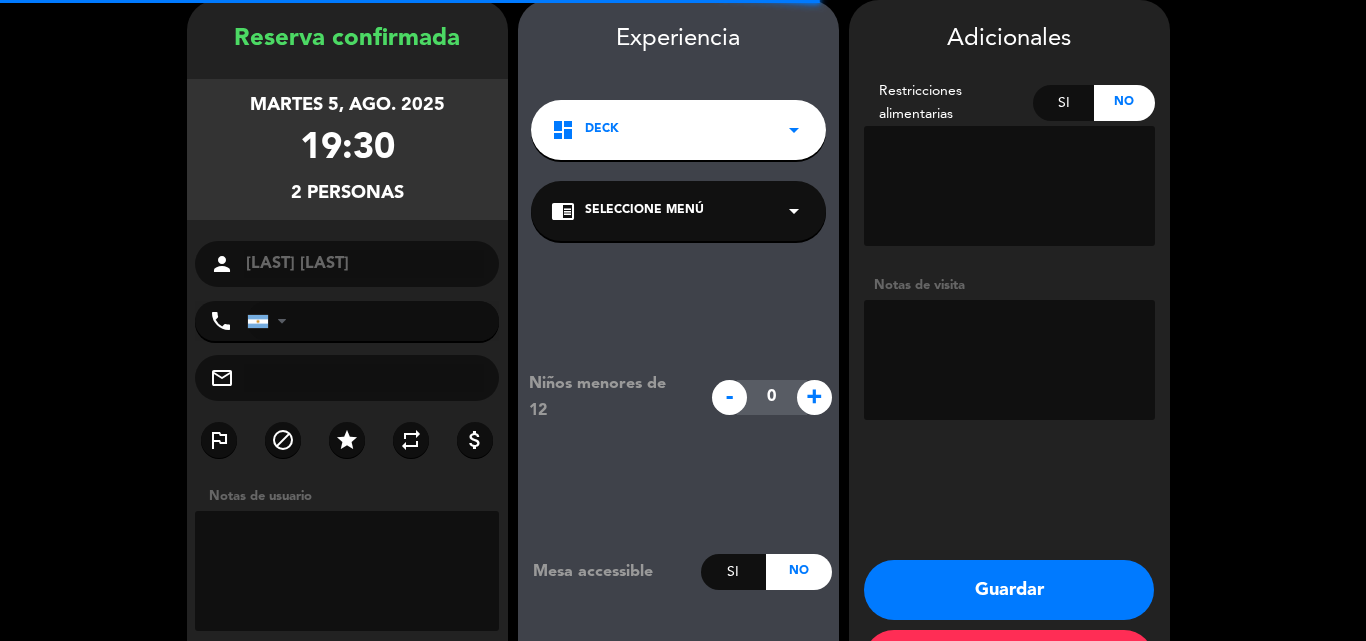click at bounding box center [1009, 360] 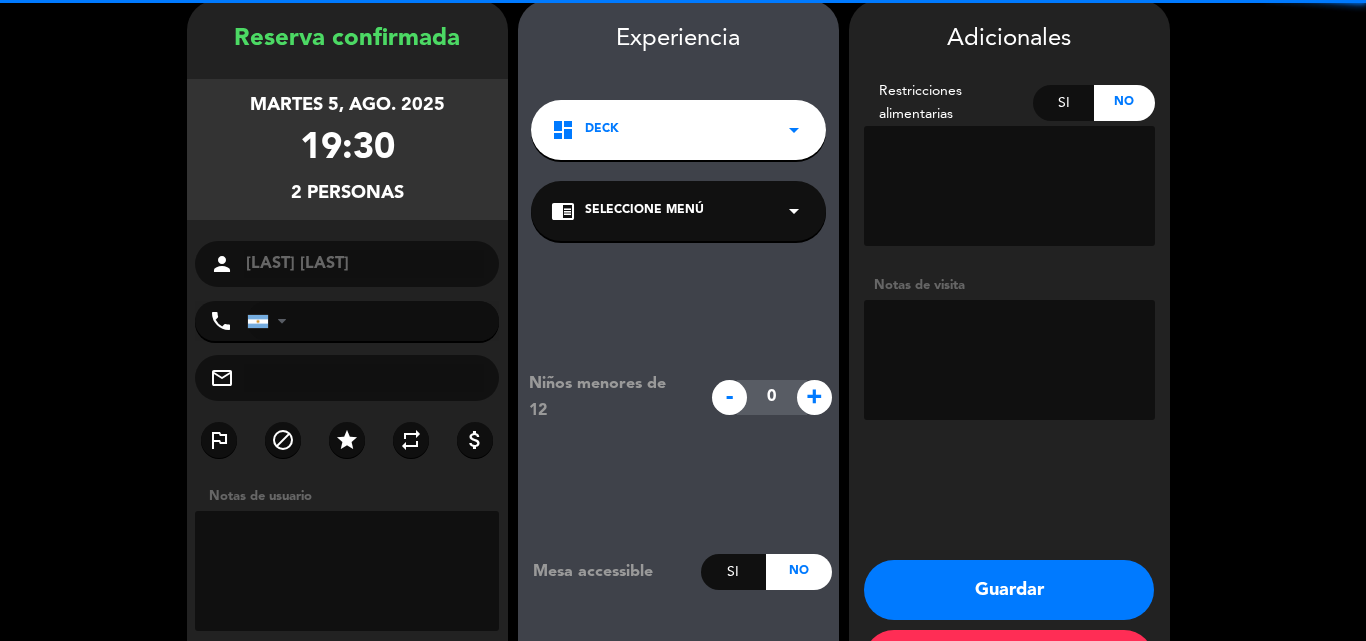 type on "v" 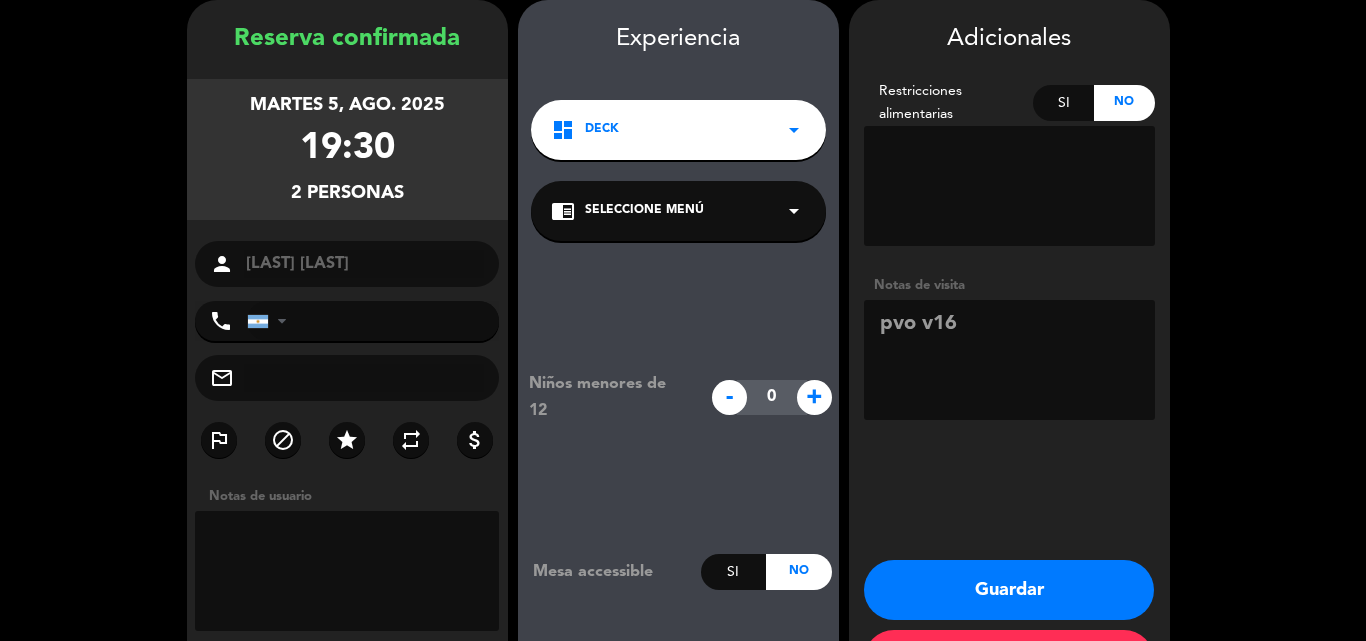 type on "pvo v16" 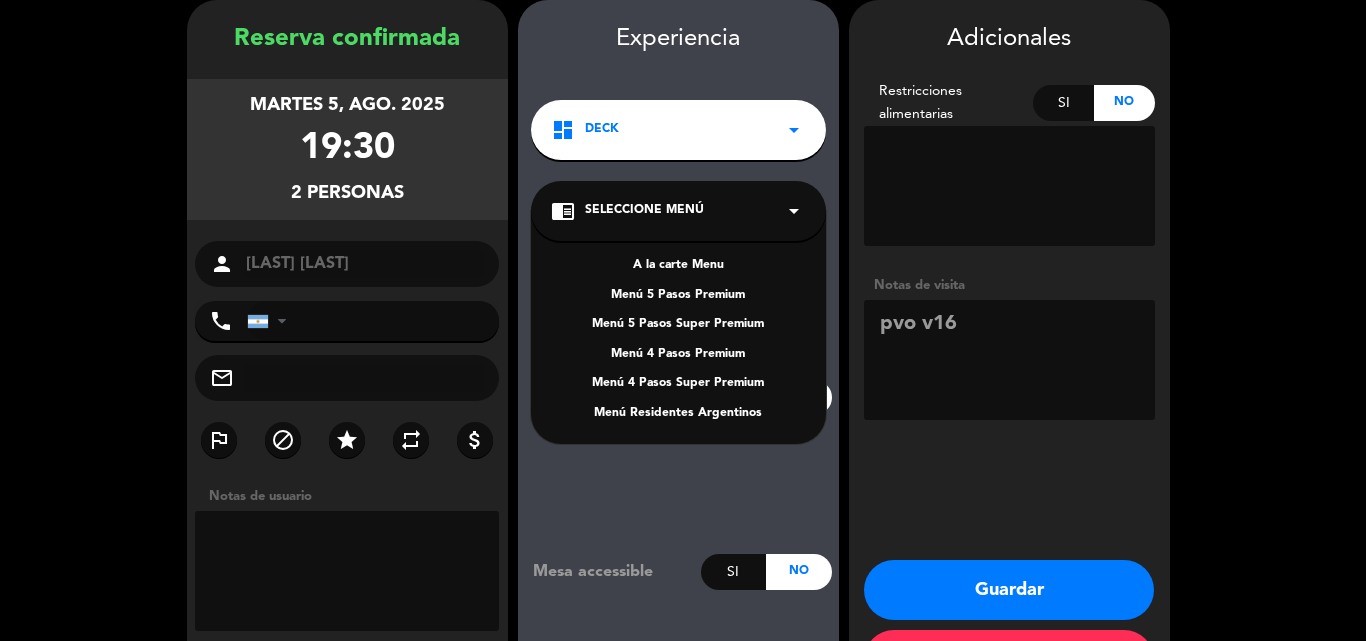 drag, startPoint x: 684, startPoint y: 250, endPoint x: 685, endPoint y: 267, distance: 17.029387 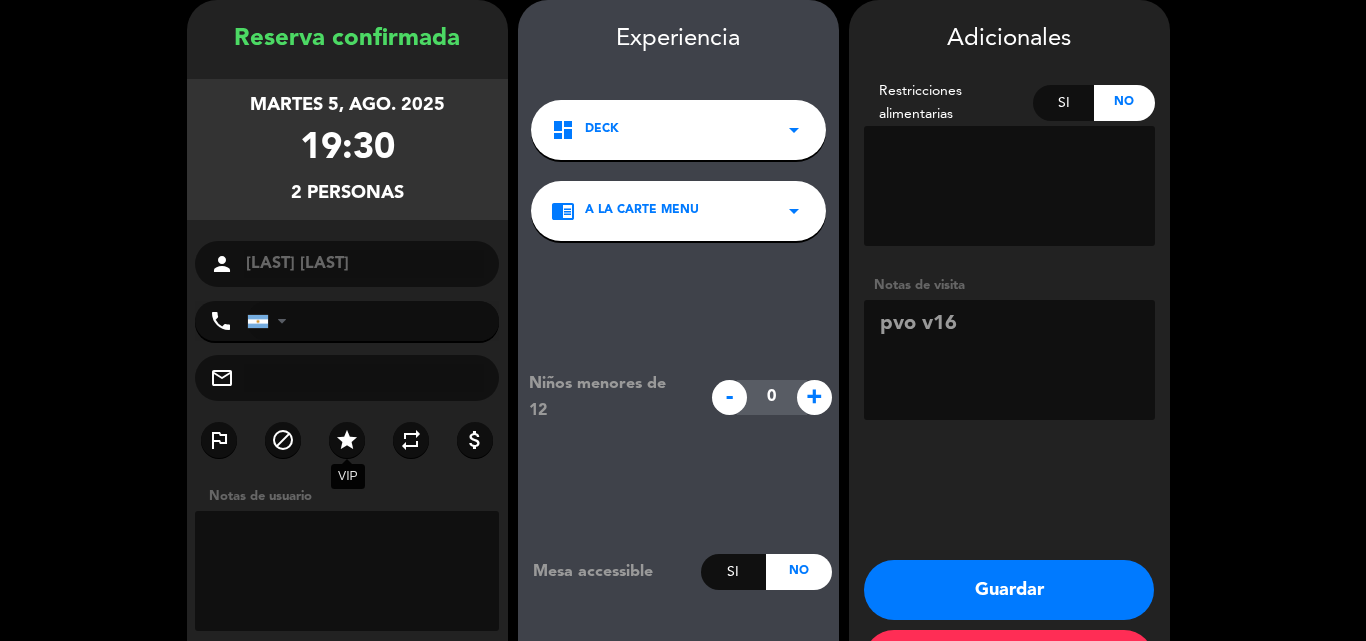click on "star" at bounding box center [347, 440] 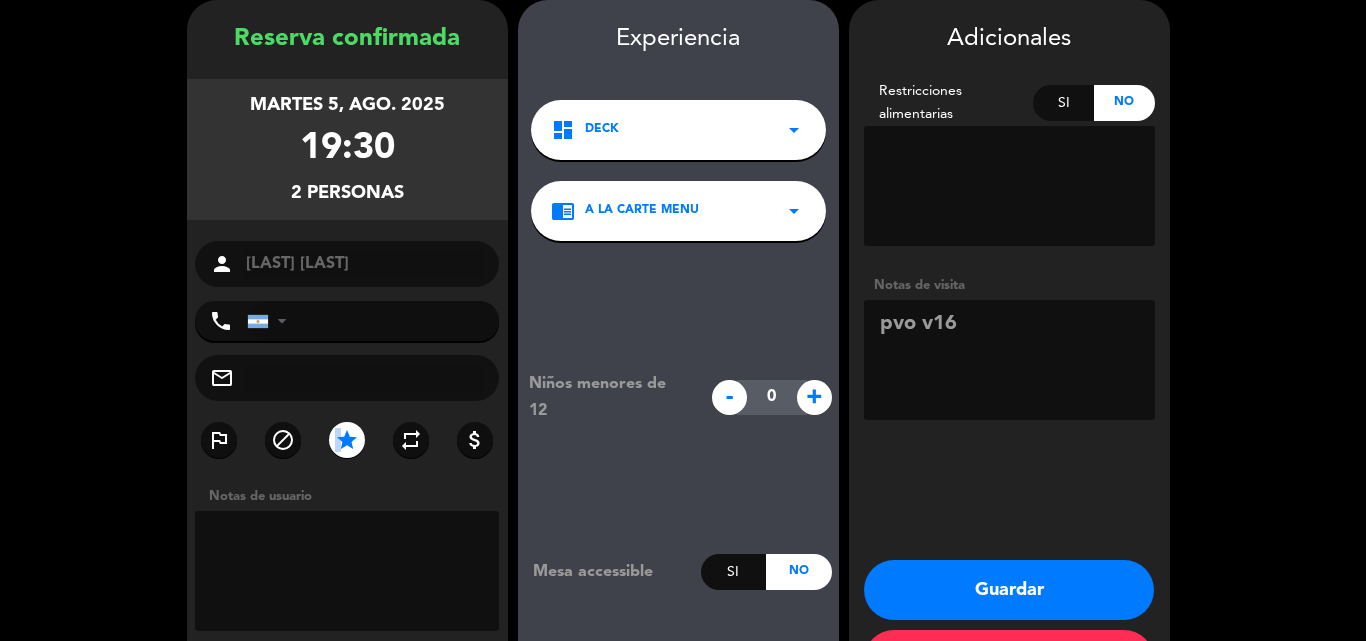 click on "Guardar" at bounding box center (1009, 590) 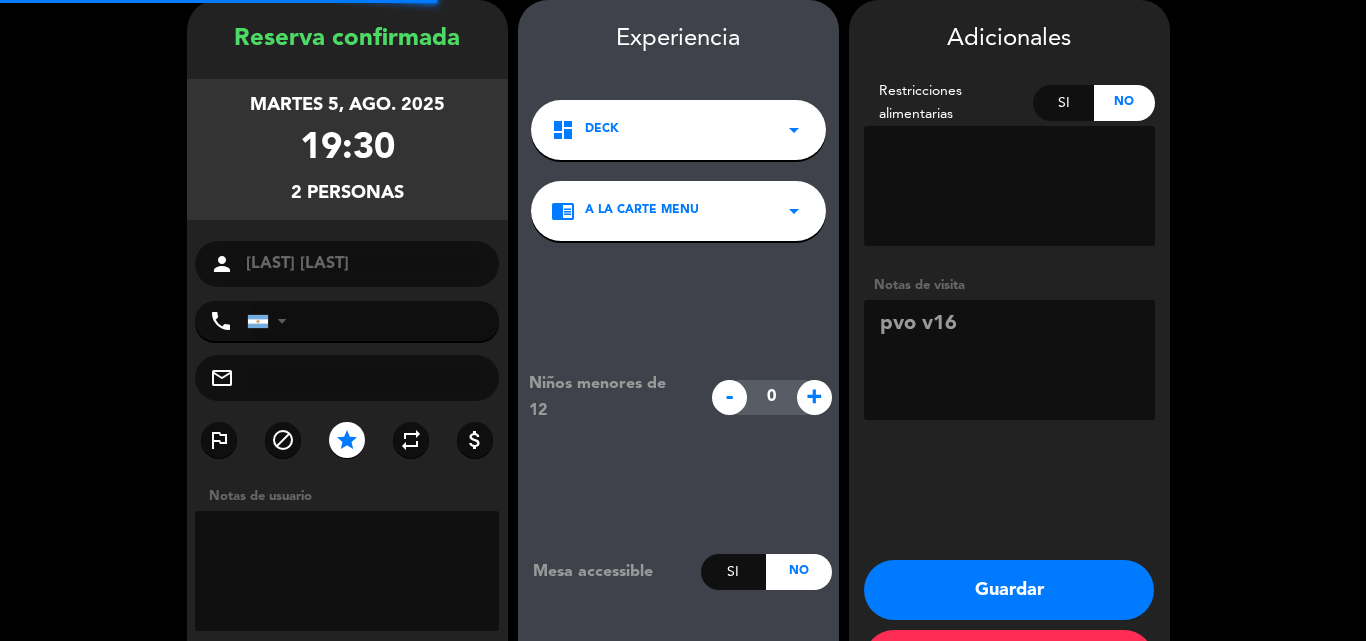 scroll, scrollTop: 0, scrollLeft: 0, axis: both 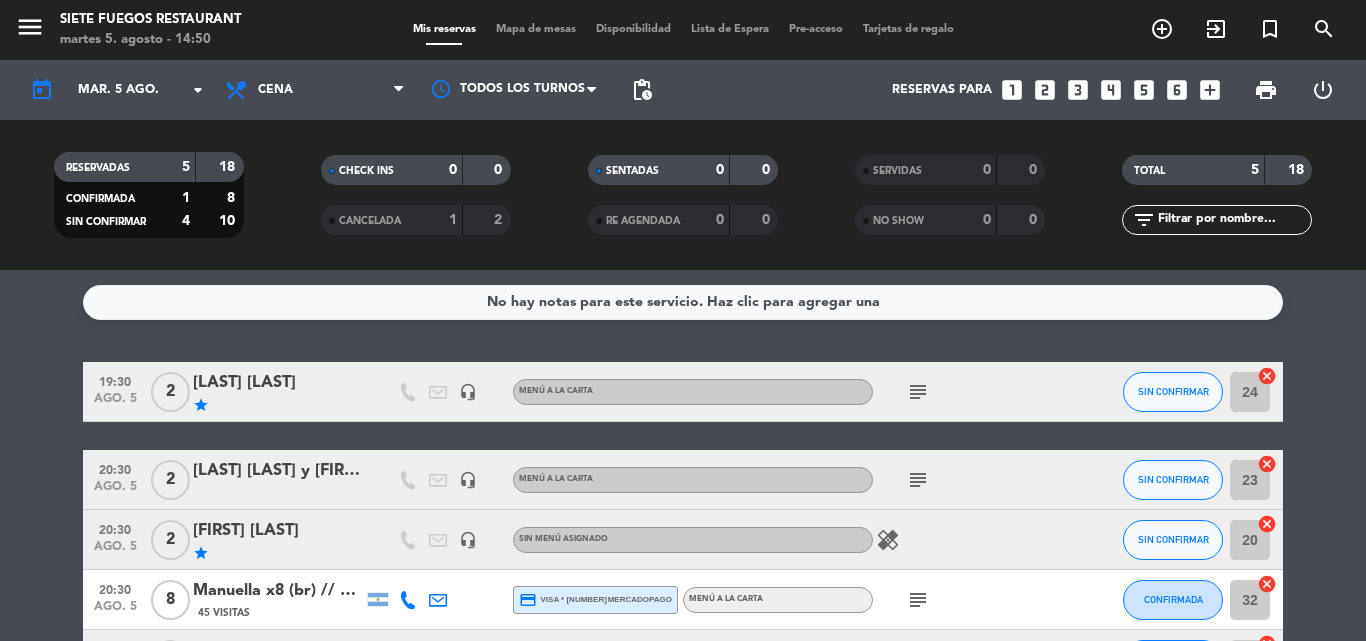 click on "looks_two" at bounding box center [1045, 90] 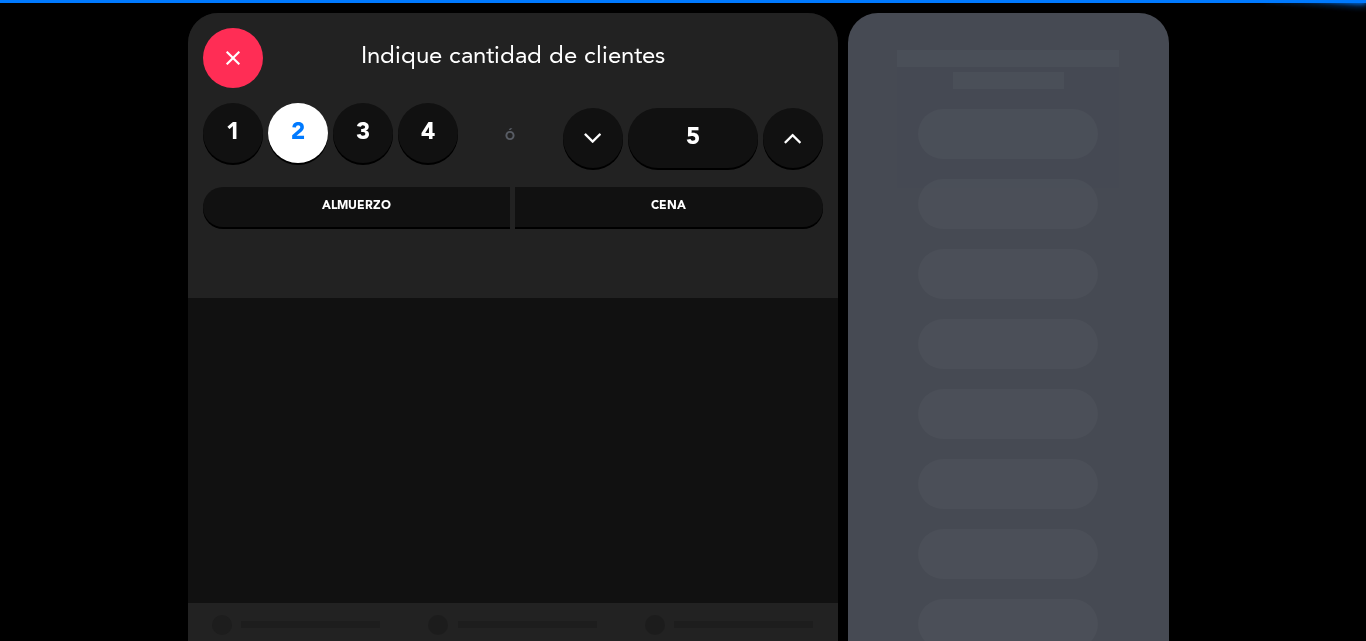 scroll, scrollTop: 135, scrollLeft: 0, axis: vertical 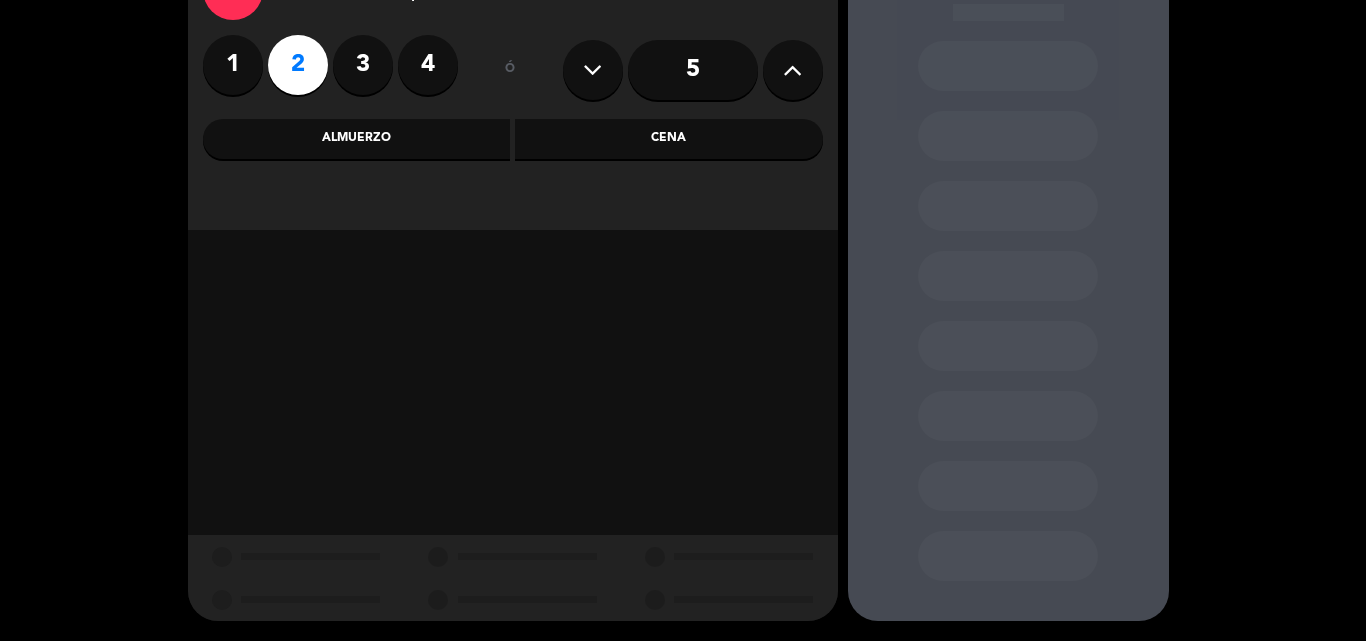 click on "Cena" at bounding box center [669, 139] 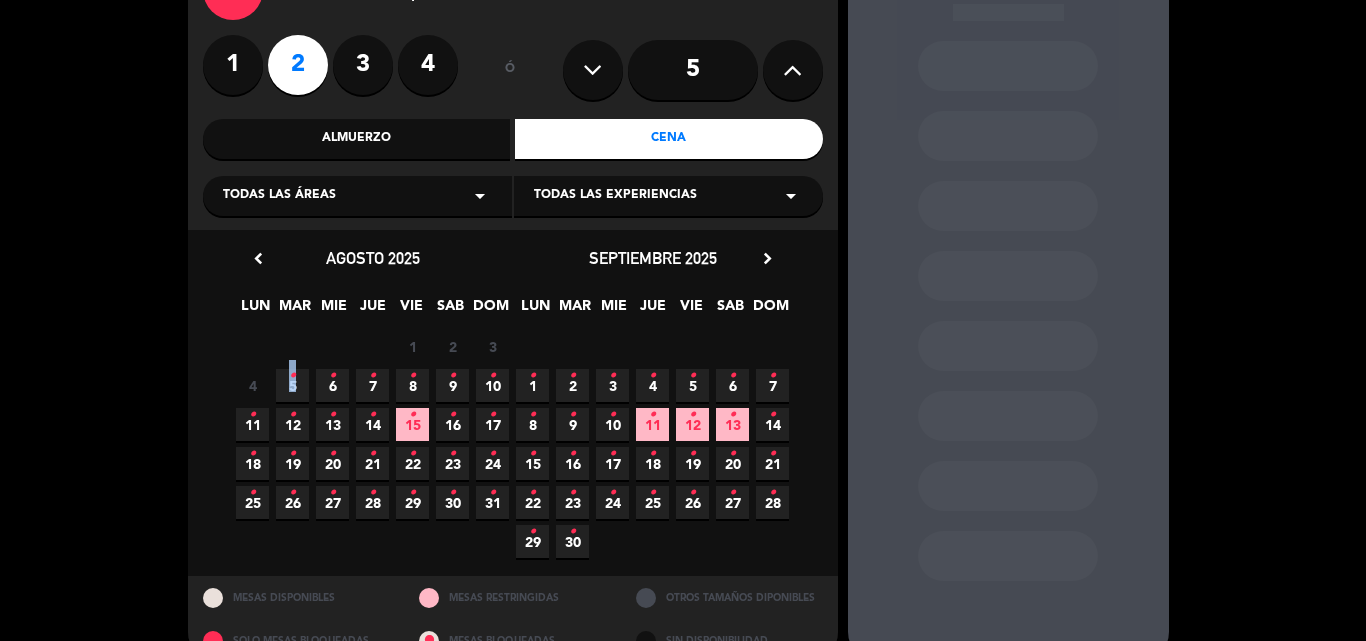click on "•" at bounding box center (292, 376) 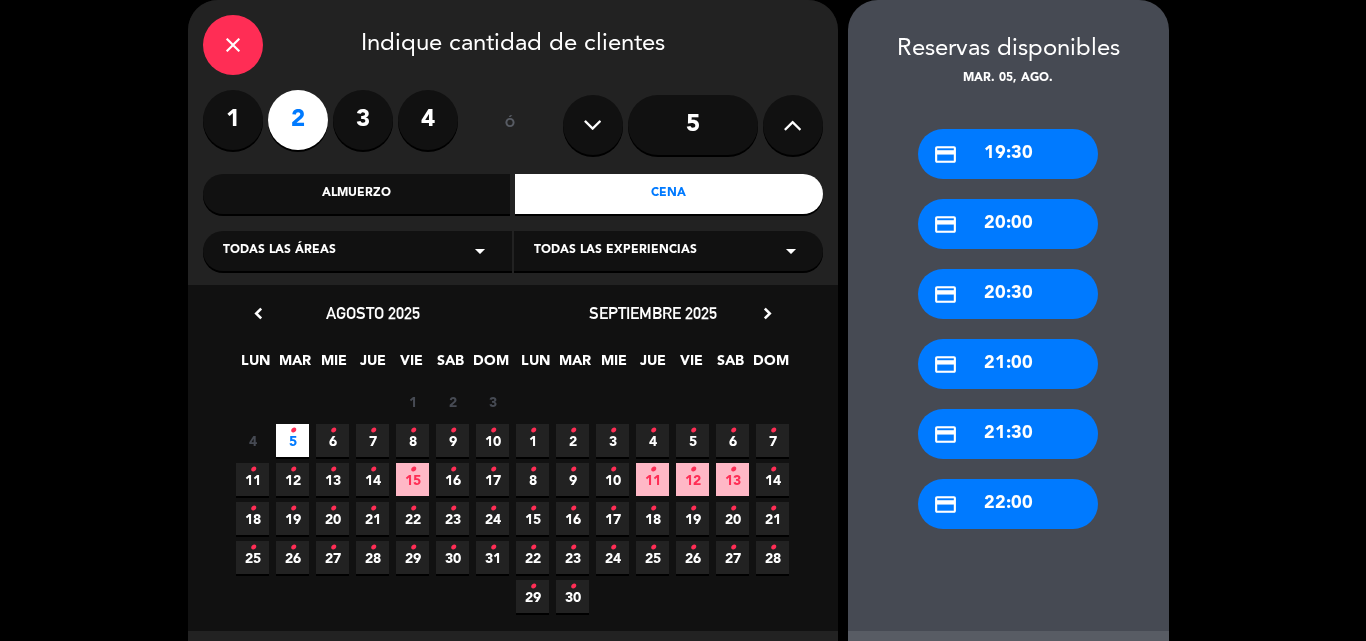 click on "credit_card  19:30" at bounding box center [1008, 154] 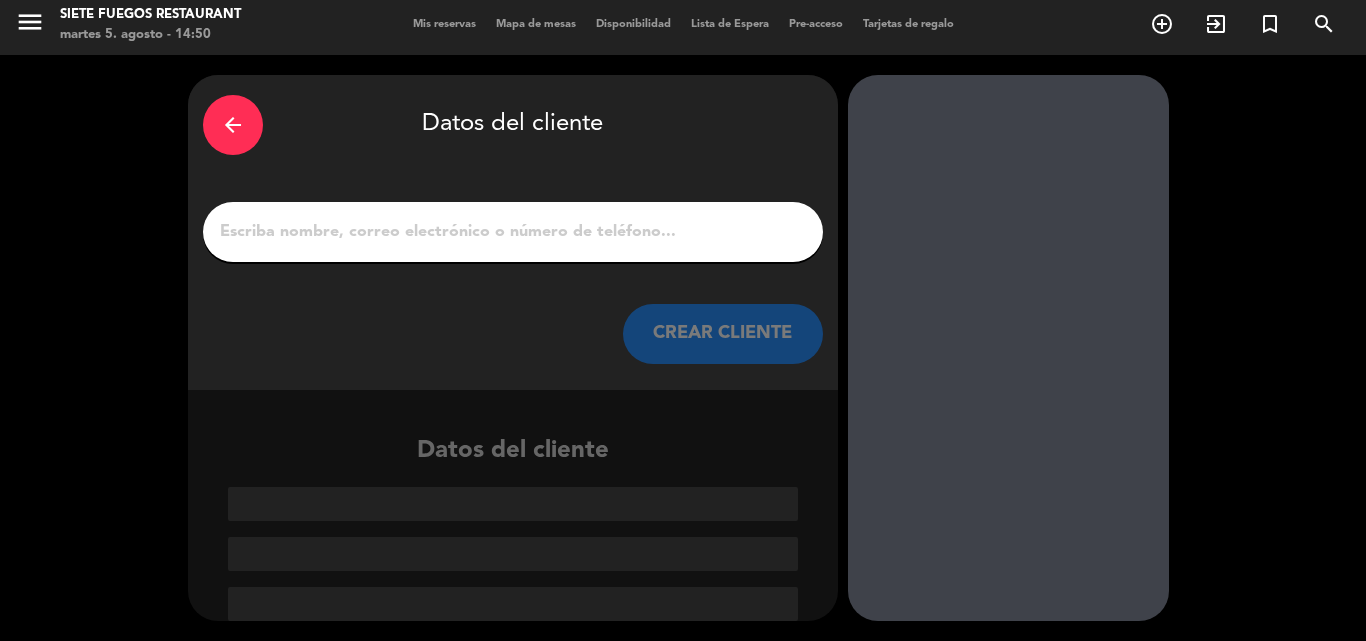 click at bounding box center [513, 232] 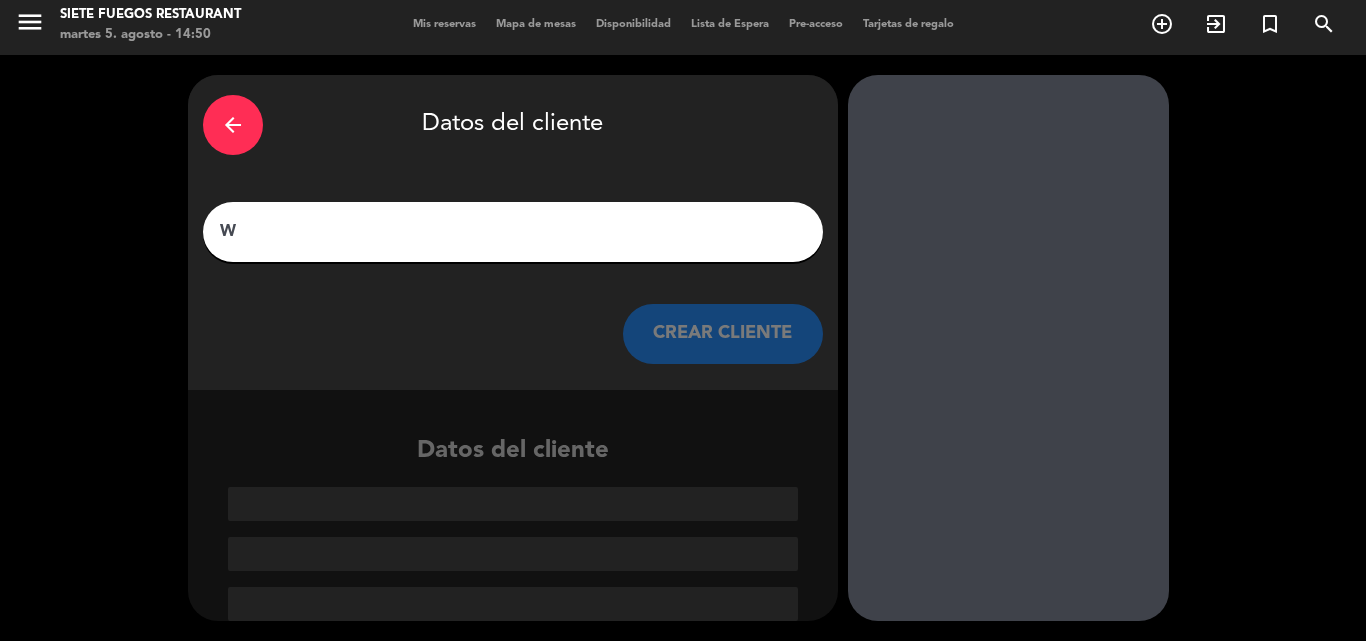 scroll, scrollTop: 0, scrollLeft: 0, axis: both 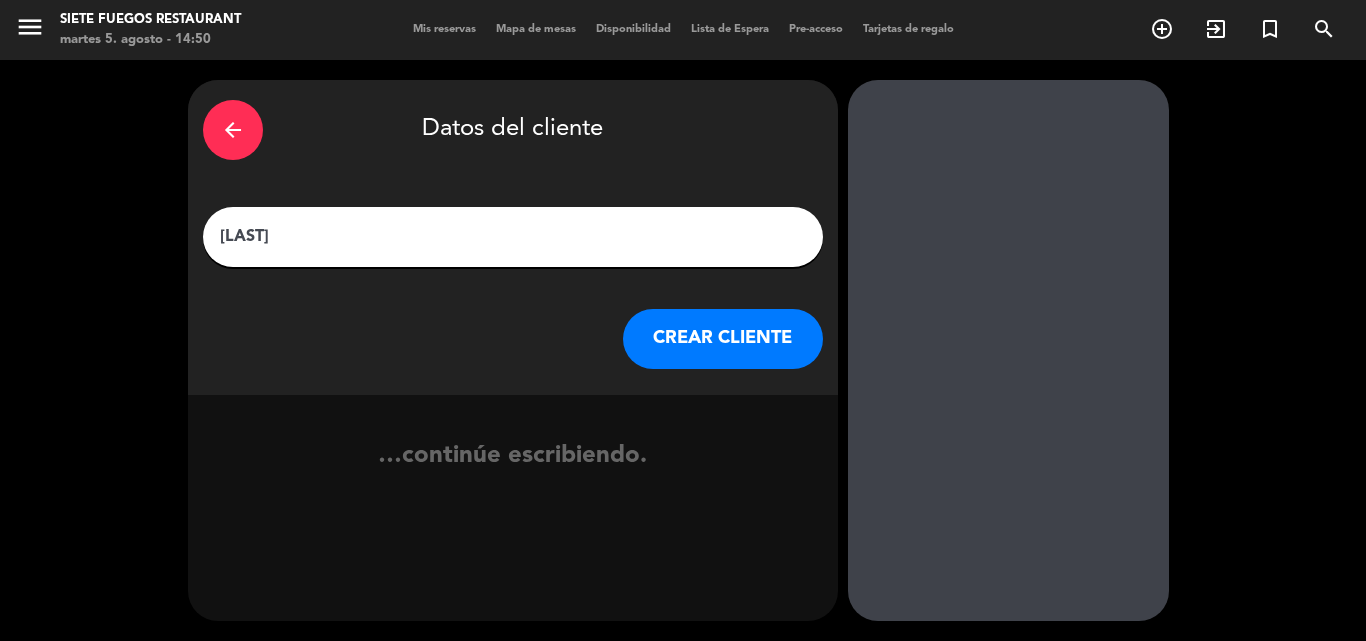 type on "[LAST]" 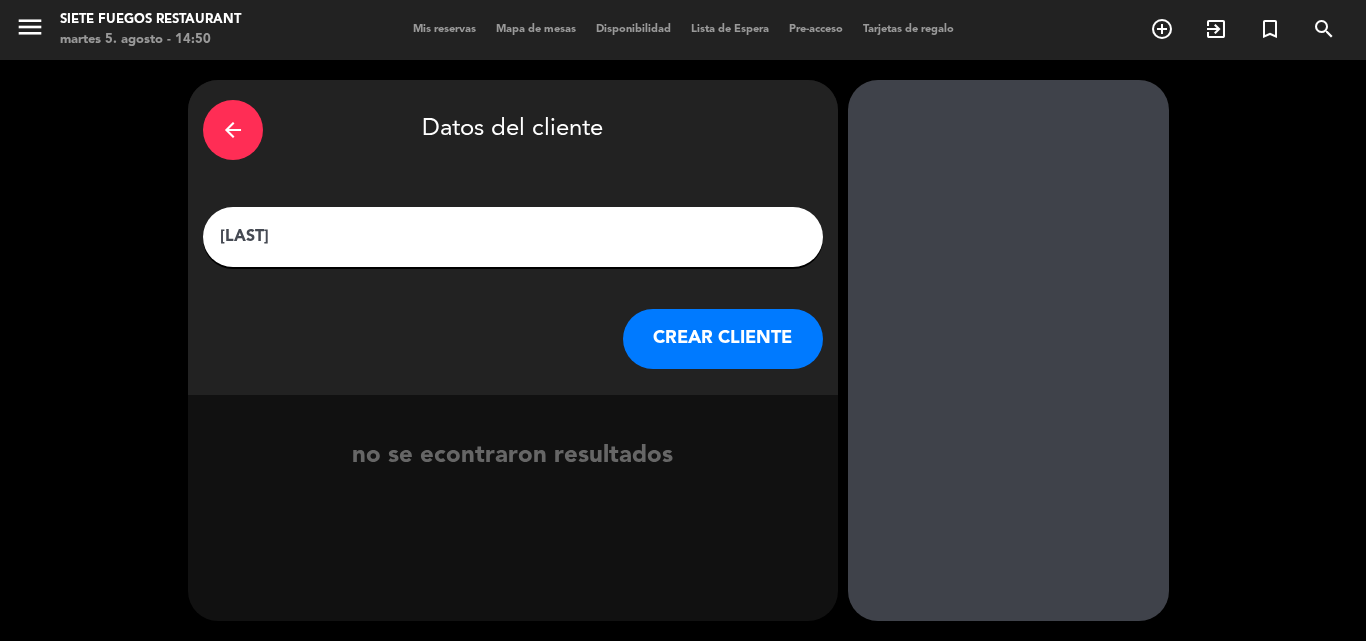 drag, startPoint x: 833, startPoint y: 410, endPoint x: 761, endPoint y: 332, distance: 106.15083 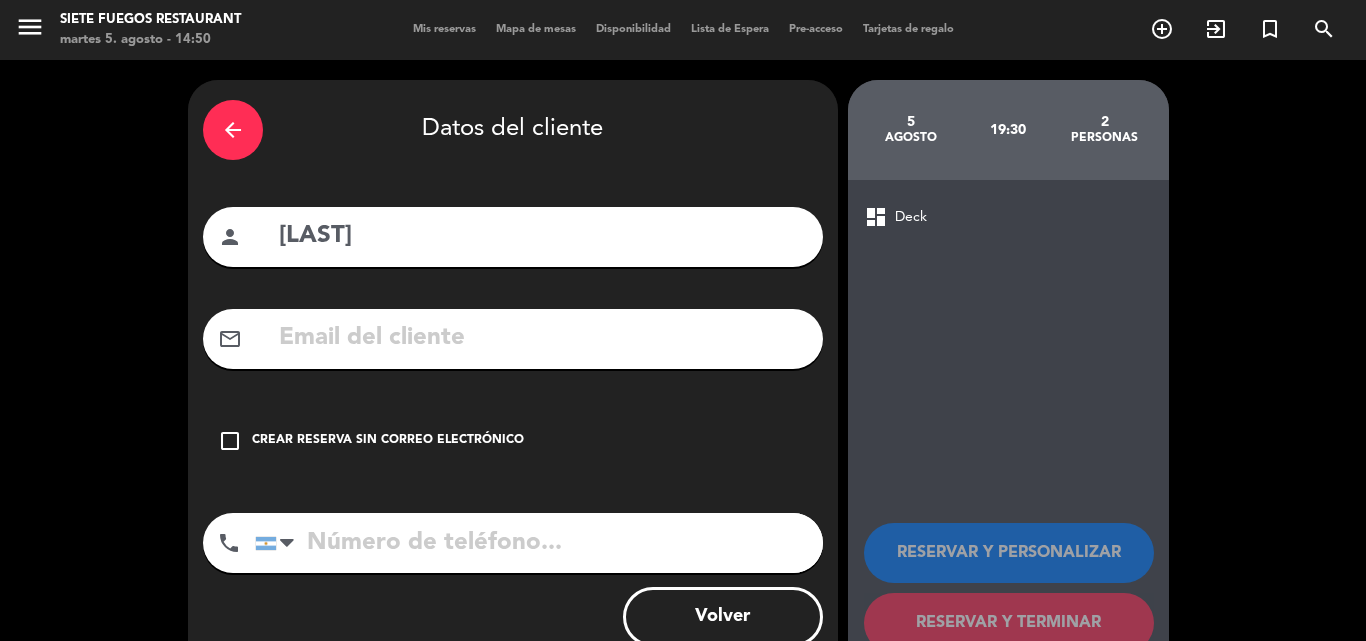 click on "arrow_back   Datos del cliente  [LAST]  CREAR CLIENTE   no se econtraron resultados   phone United States +1 United Kingdom +44 Peru (Perú) +51 Argentina +54 Brazil (Brasil) +55 Afghanistan (‫افغانستان‬‎) +93 Albania (Shqipëri) +355 Algeria (‫الجزائر‬‎) +213 American Samoa +1684 Andorra +376 Angola +244 Anguilla +1264 Antigua and Barbuda +1268 Argentina +54 Armenia (Հայաստան) +374 Aruba +297 Australia +61 Austria (Österreich) +43 Azerbaijan (Azərbaycan) +994 Bahamas +1242 Bahrain (‫البحرين‬‎) +973 Bangladesh (বাংলাদেশ) +880 Barbados +1246 Belarus (Беларусь) +375 Belgium (België) +32 Belize +501 Benin (Bénin) +229 Bermuda +1441 Bhutan (འབྲུག) +975 Bolivia +591 Bosnia and Herzegovina (Босна и Херцеговина) +387 Botswana +267 Brazil (Brasil) +55 British Indian Ocean Territory +246 British Virgin Islands +1284 Brunei +673 Bulgaria (България) +359 Burkina Faso +1" at bounding box center (513, 378) 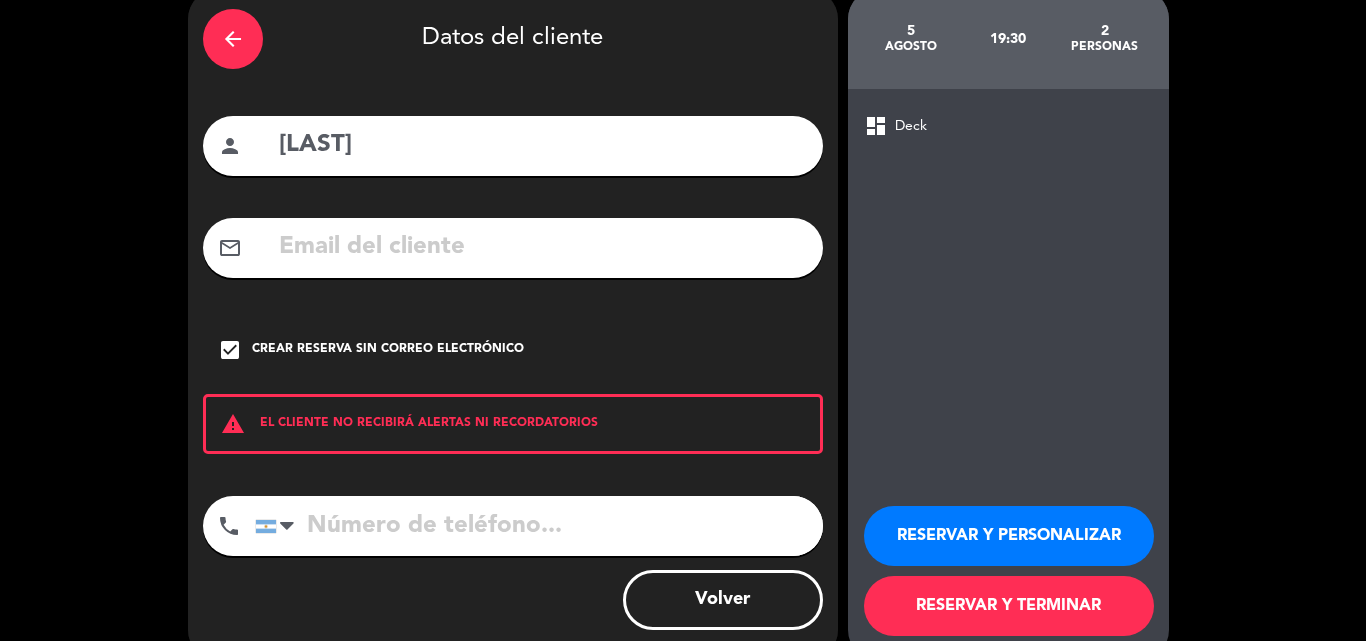scroll, scrollTop: 130, scrollLeft: 0, axis: vertical 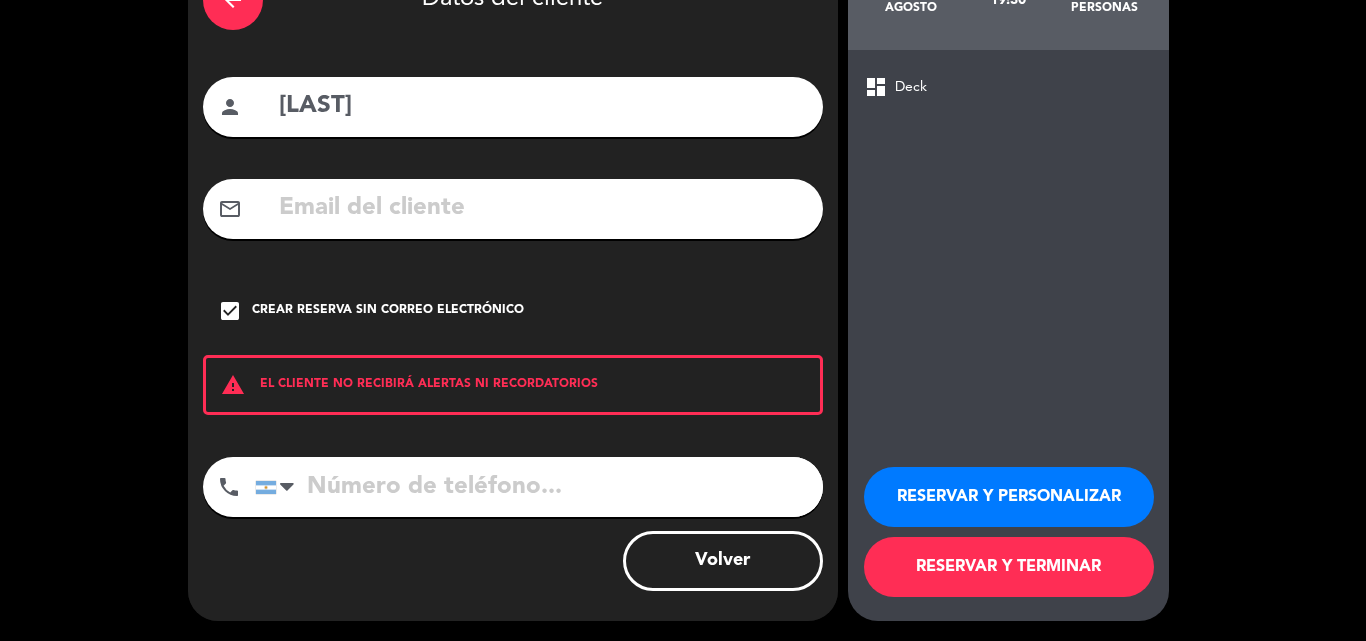 click on "RESERVAR Y PERSONALIZAR" at bounding box center (1009, 497) 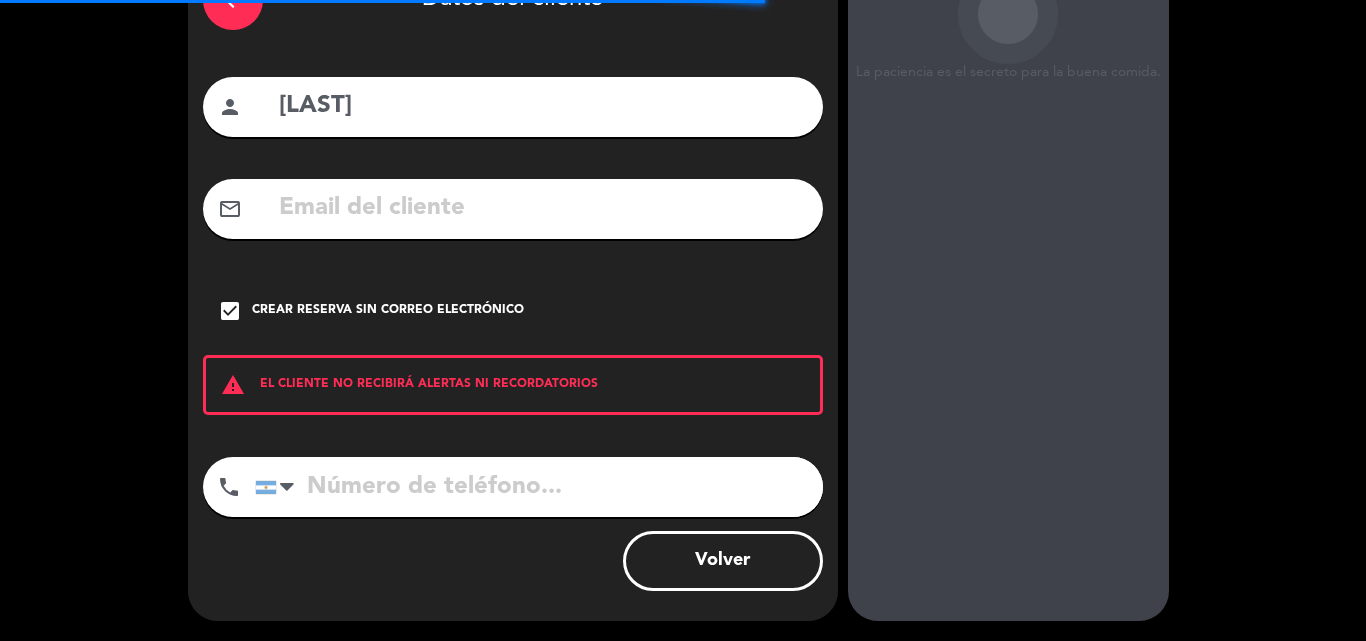 scroll, scrollTop: 80, scrollLeft: 0, axis: vertical 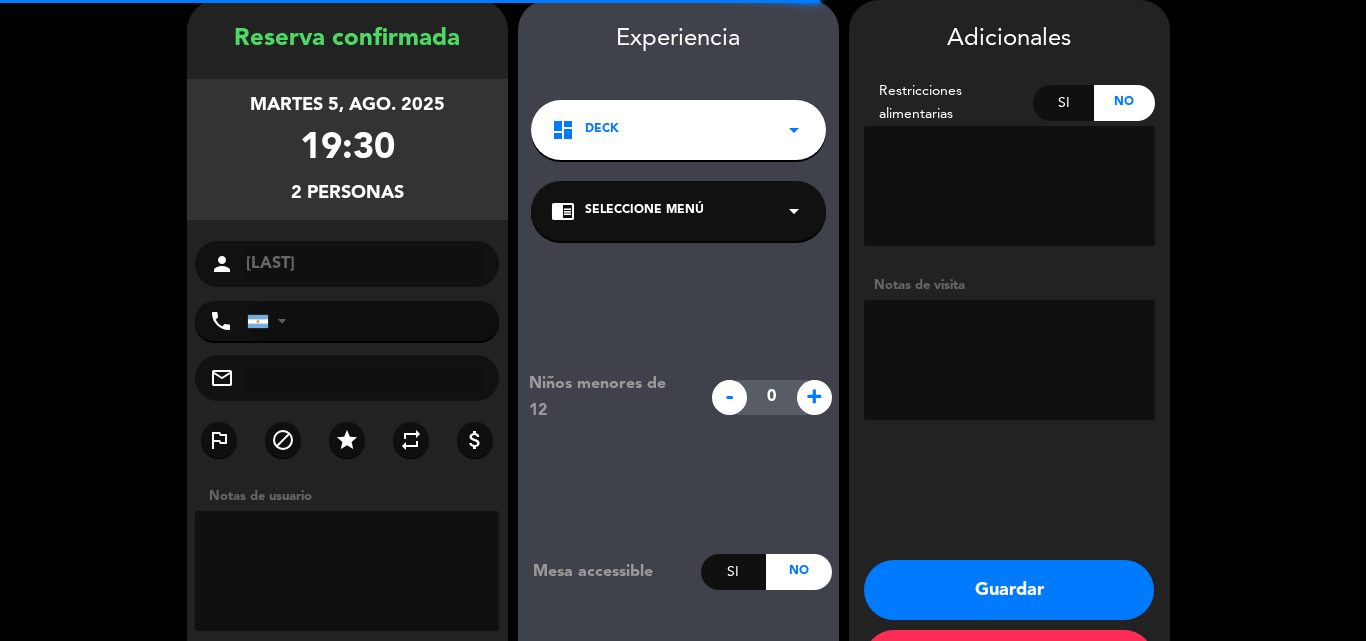 click on "Notas de visita" at bounding box center [1009, 351] 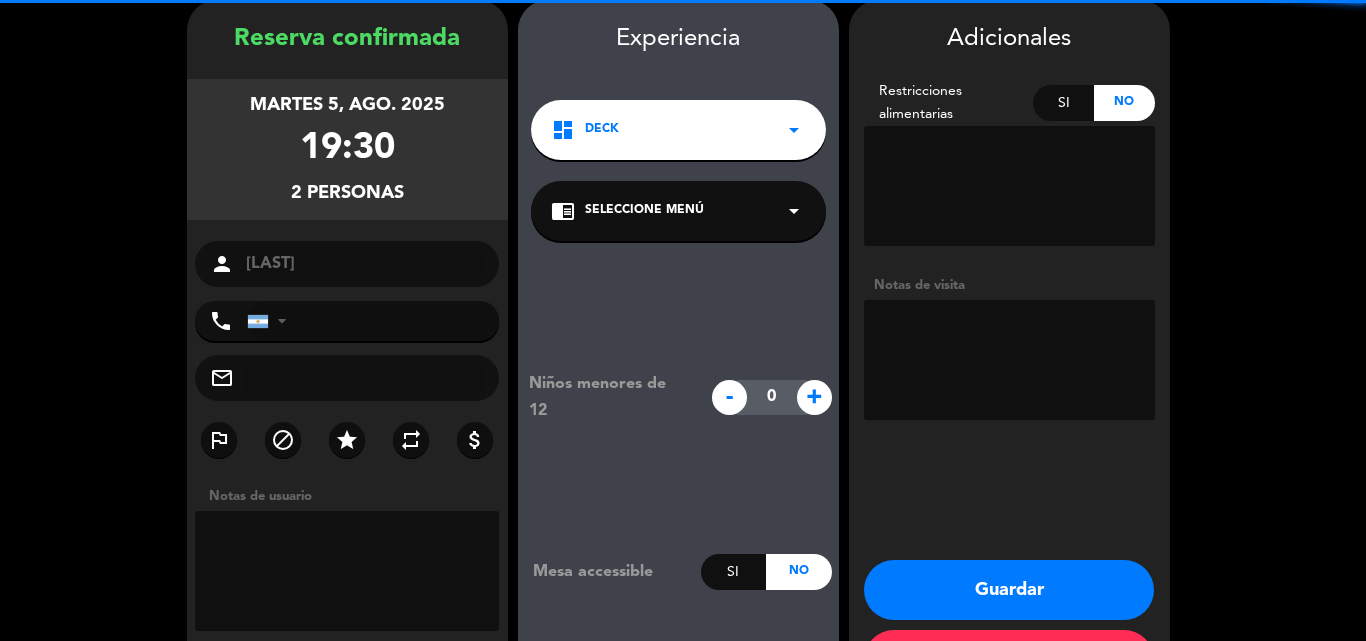 click at bounding box center (1009, 360) 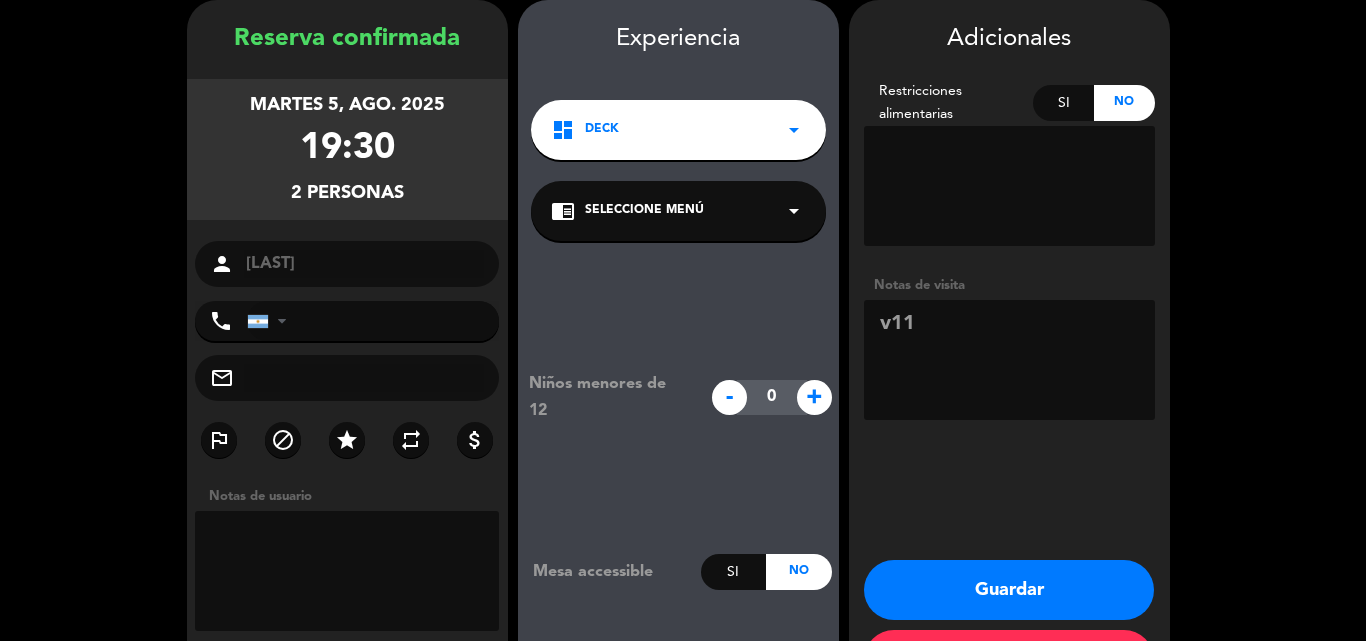 type on "v11" 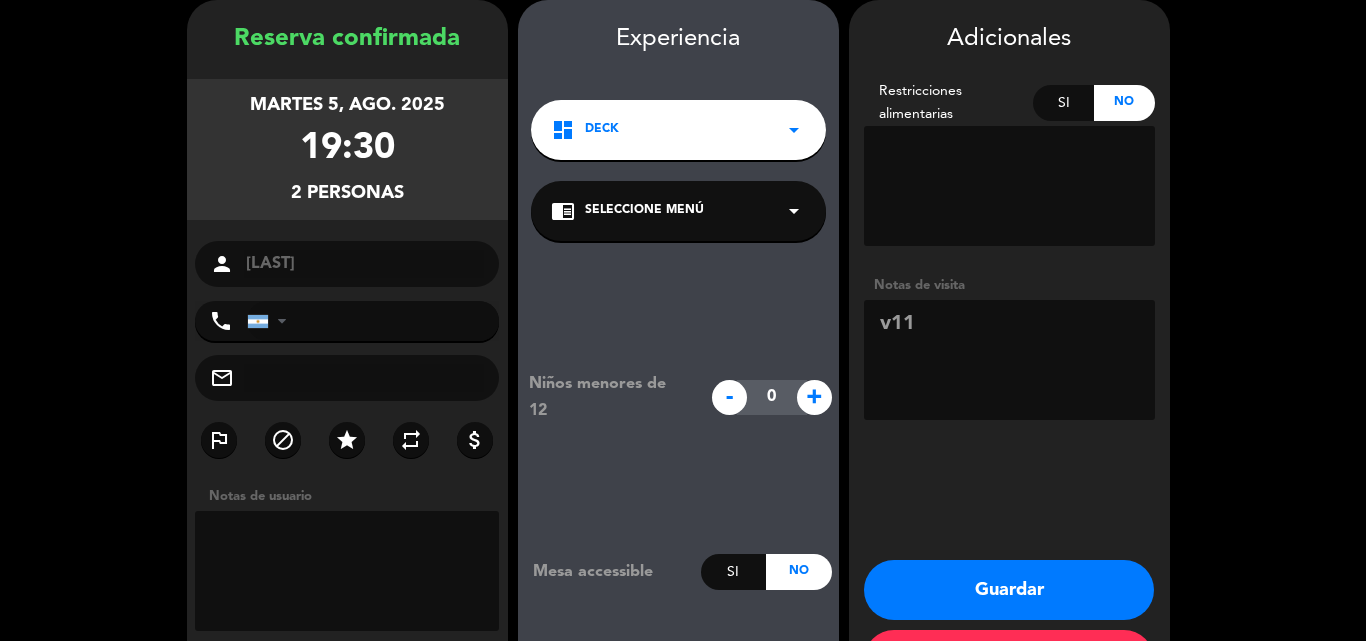 click on "Seleccione Menú" at bounding box center (644, 211) 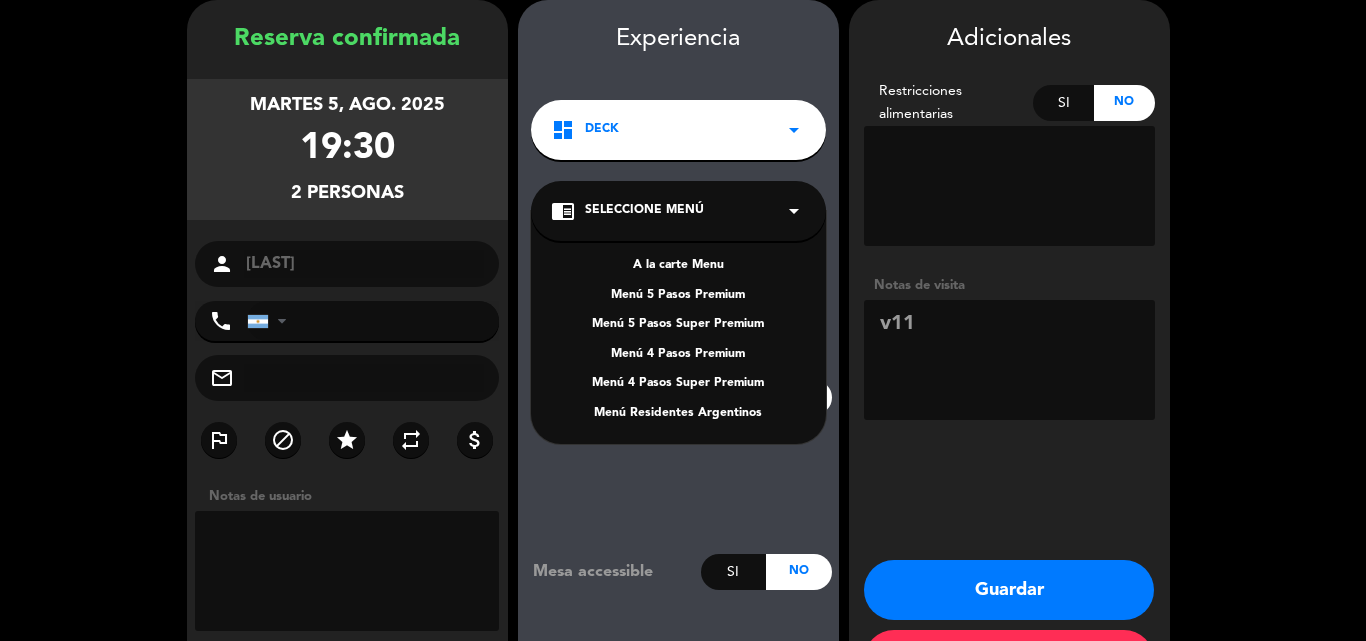 drag, startPoint x: 662, startPoint y: 262, endPoint x: 697, endPoint y: 285, distance: 41.880783 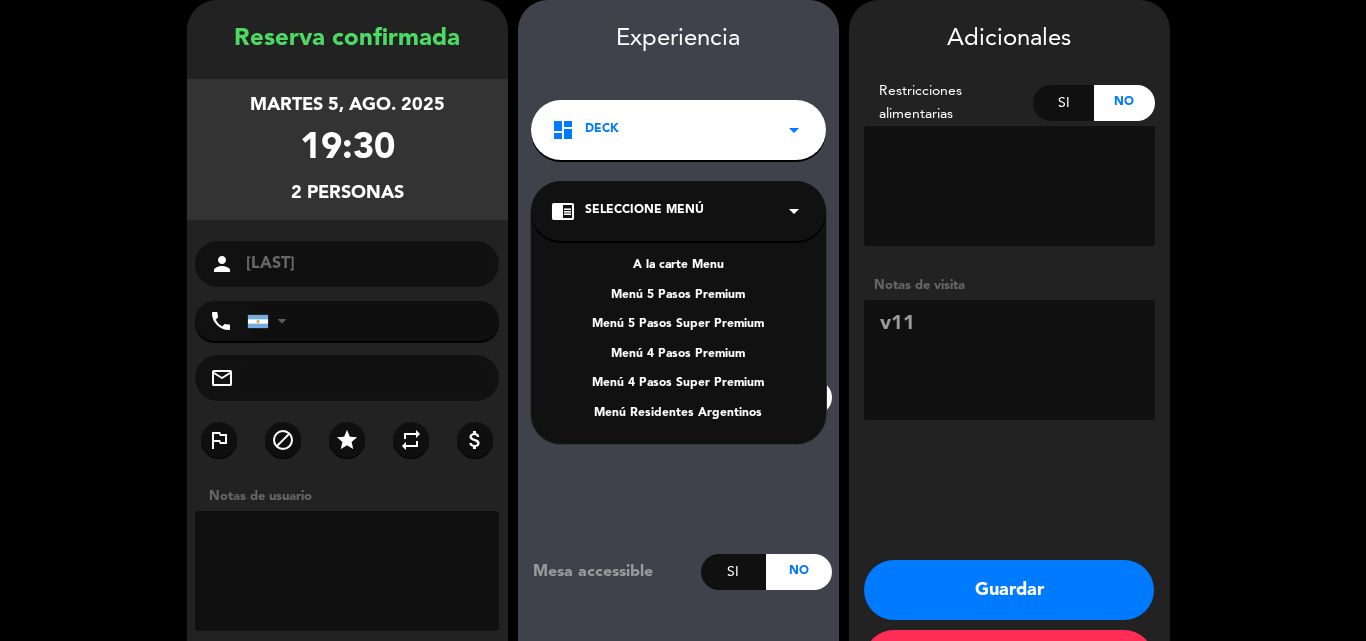 click on "A la carte Menu" at bounding box center [678, 266] 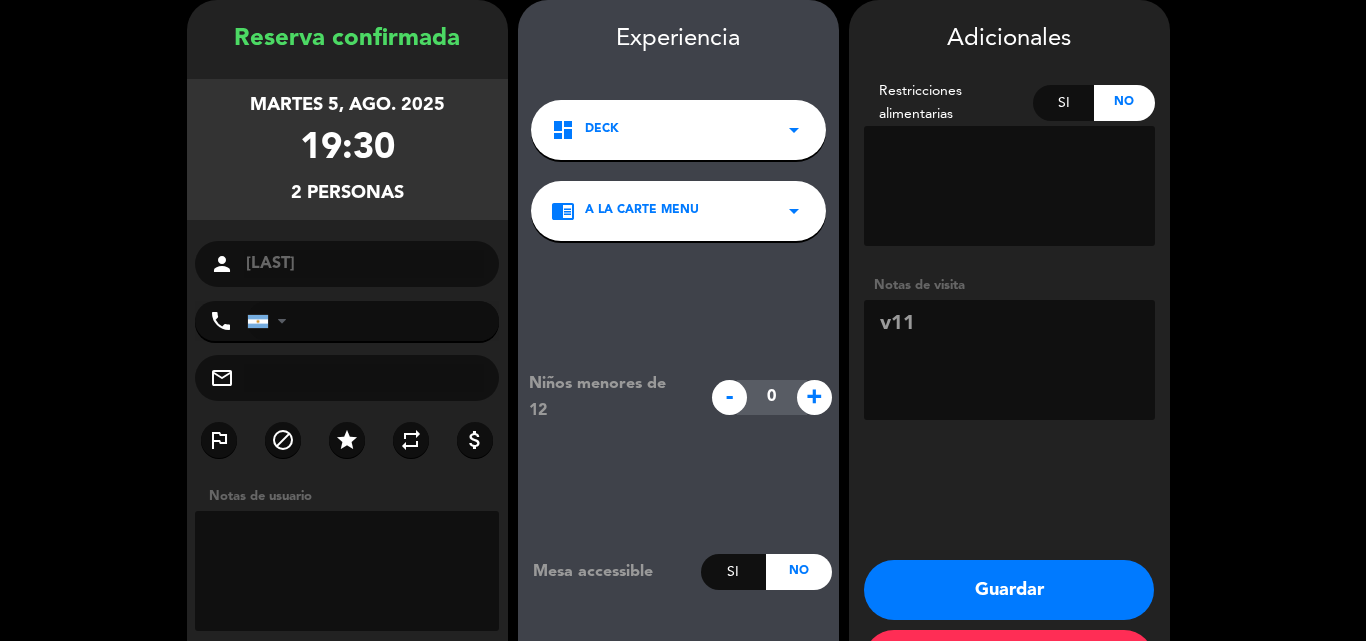 click on "Guardar" at bounding box center (1009, 590) 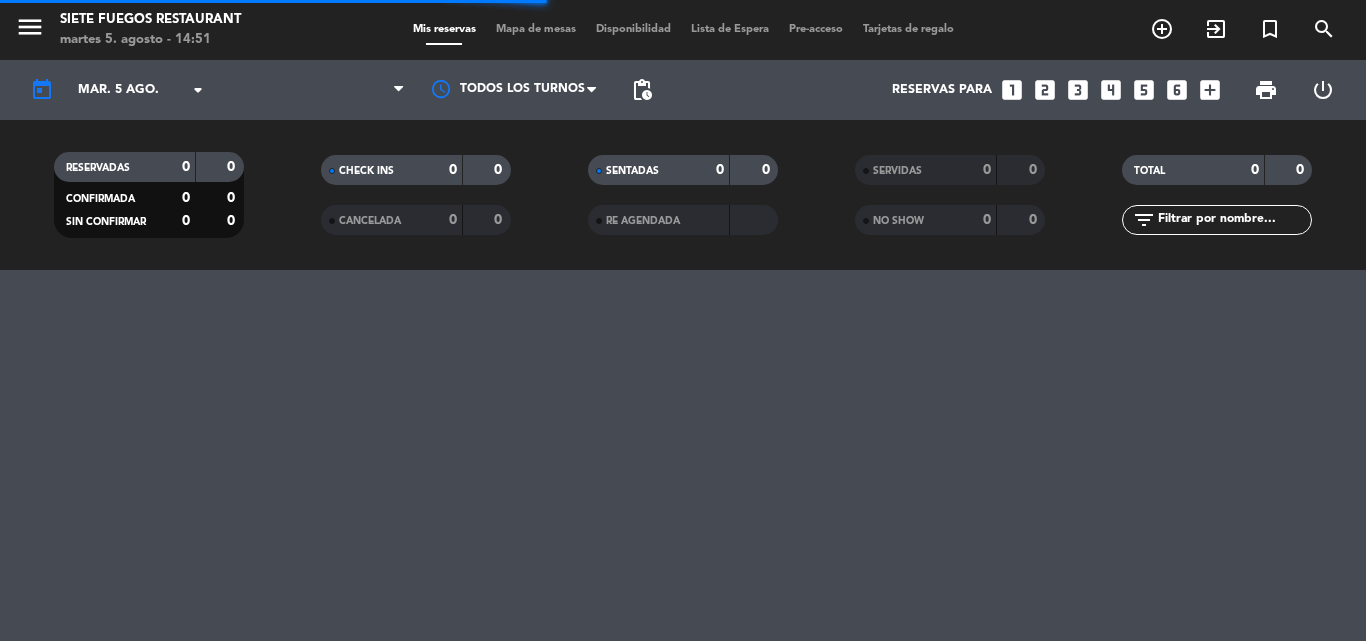 scroll, scrollTop: 0, scrollLeft: 0, axis: both 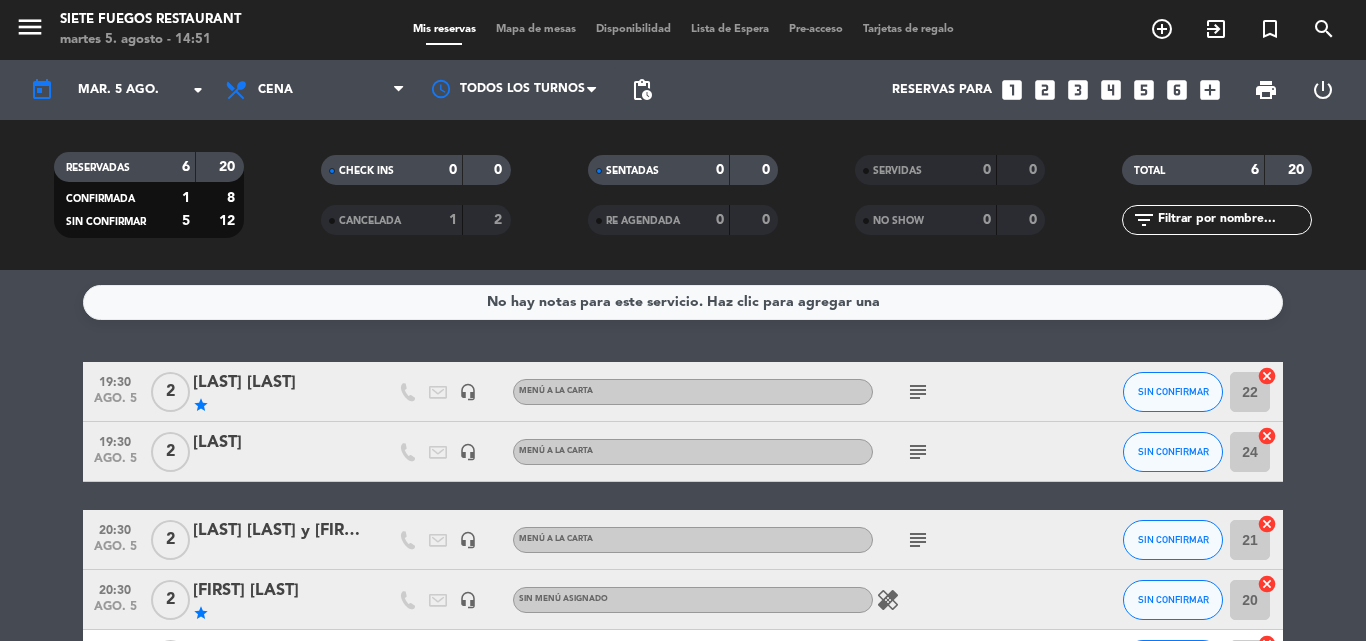 click on "looks_two" at bounding box center (1045, 90) 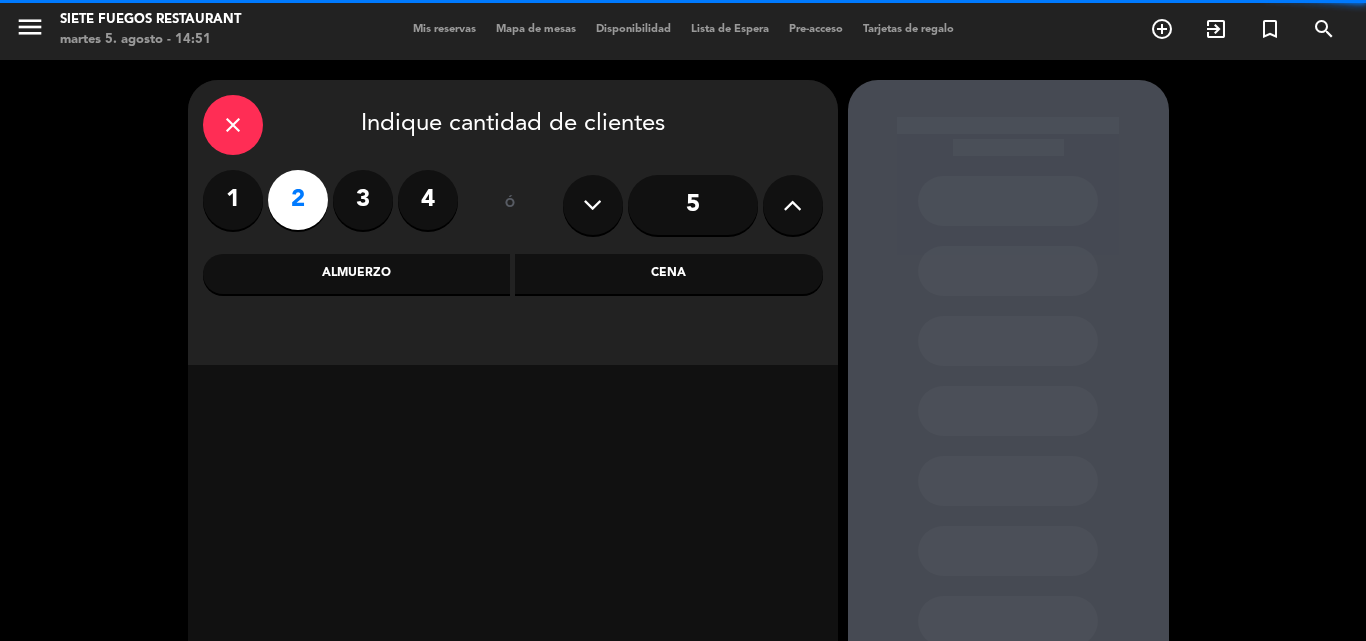 click on "Cena" at bounding box center (669, 274) 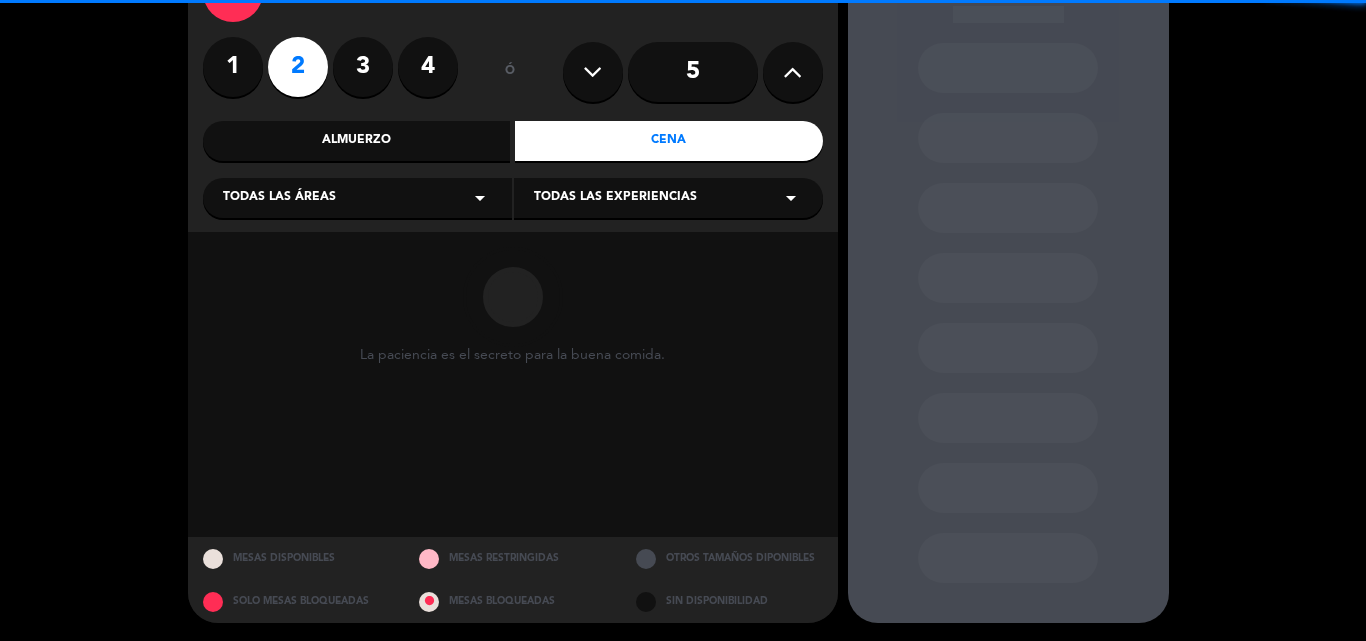 scroll, scrollTop: 135, scrollLeft: 0, axis: vertical 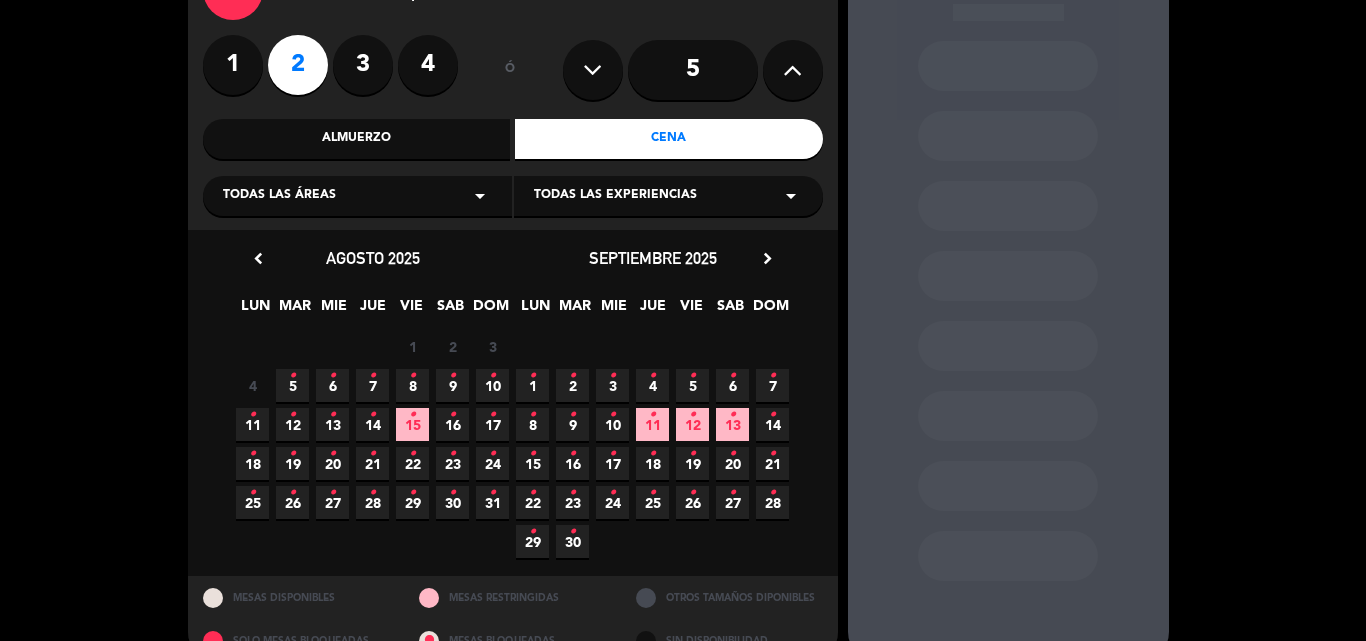 click on "•" at bounding box center [292, 376] 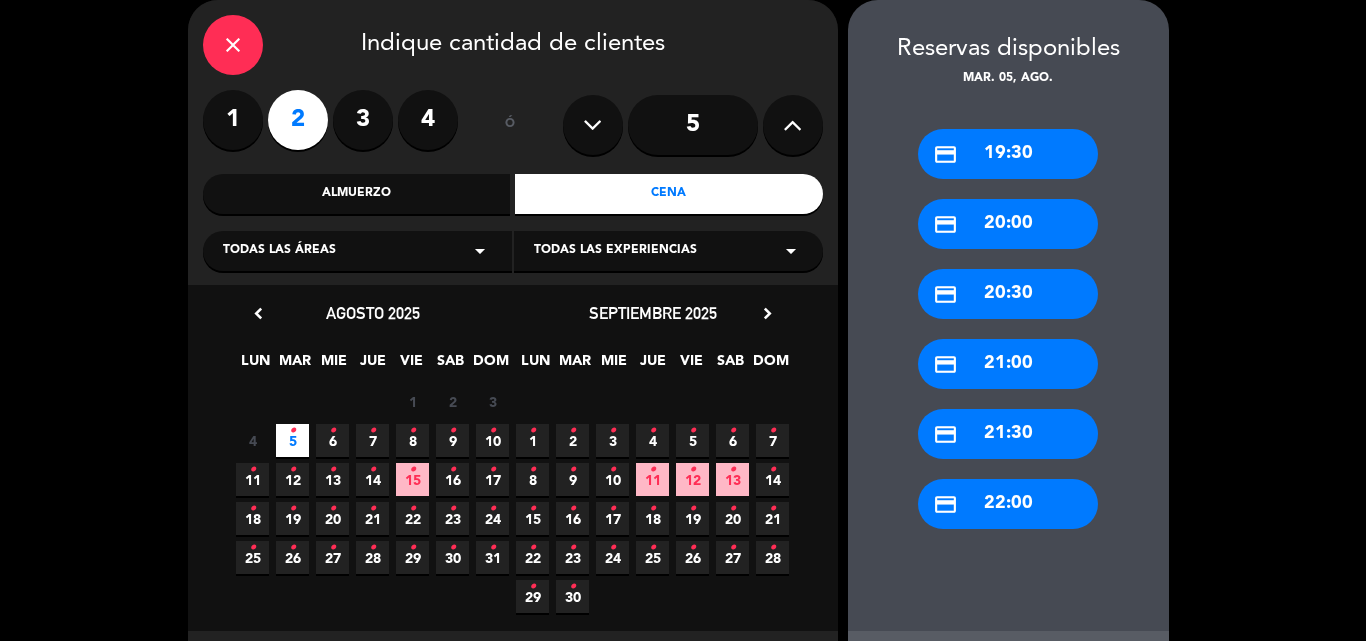 click on "credit_card  20:30" at bounding box center (1008, 294) 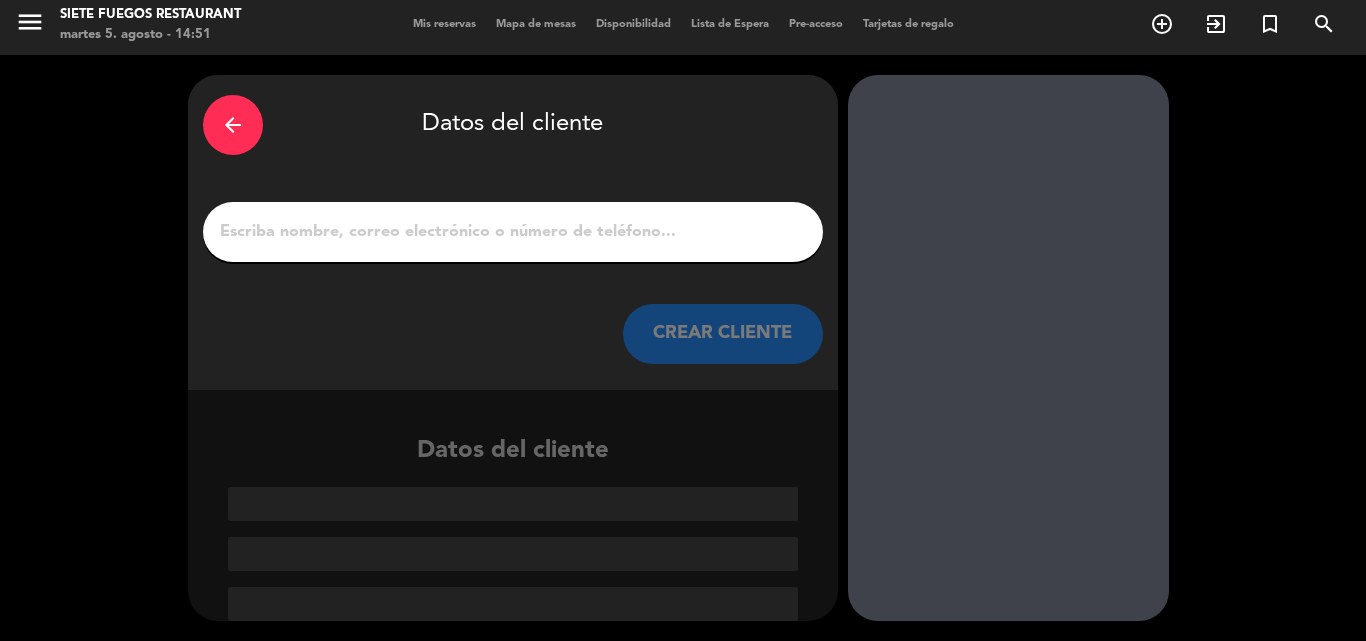 scroll, scrollTop: 5, scrollLeft: 0, axis: vertical 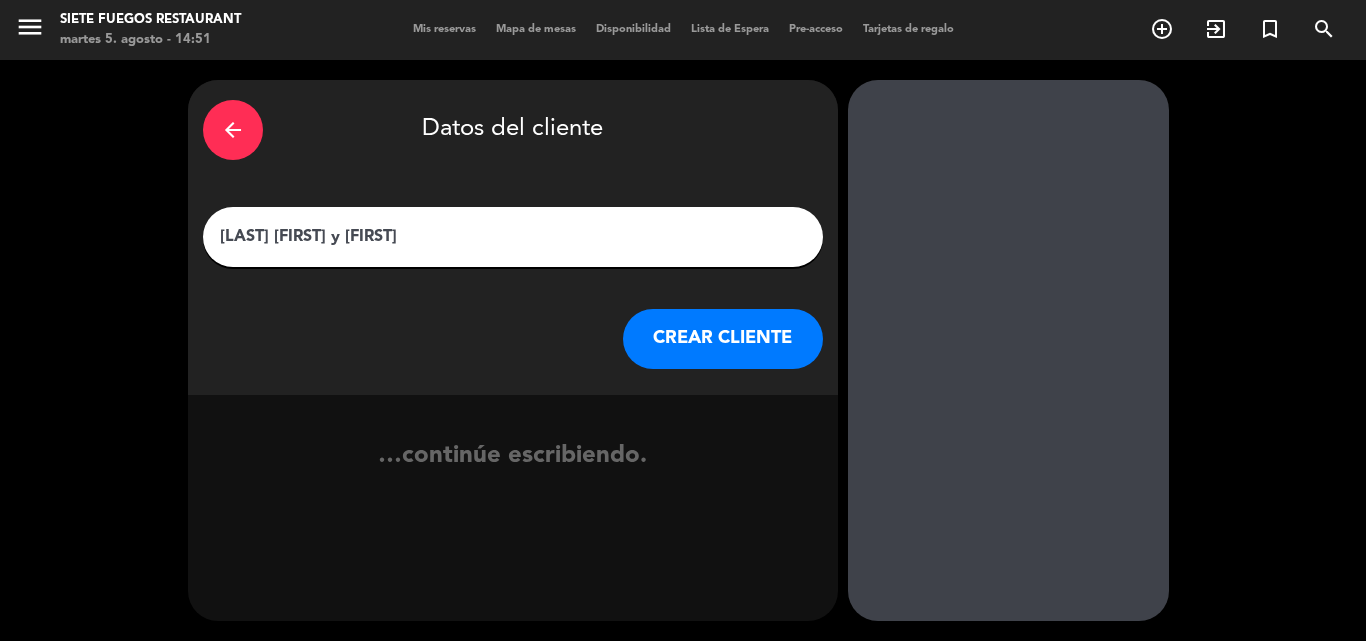 type on "[LAST] [FIRST] y [FIRST]" 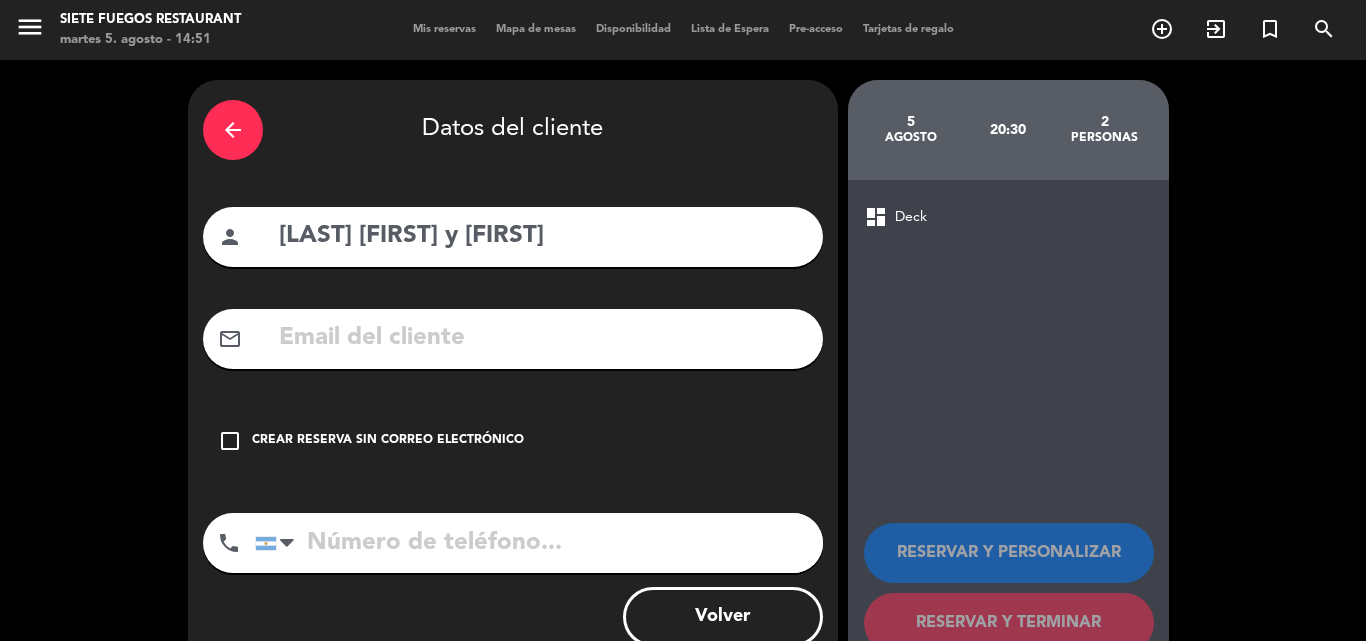 click on "check_box_outline_blank   Crear reserva sin correo electrónico" at bounding box center [513, 441] 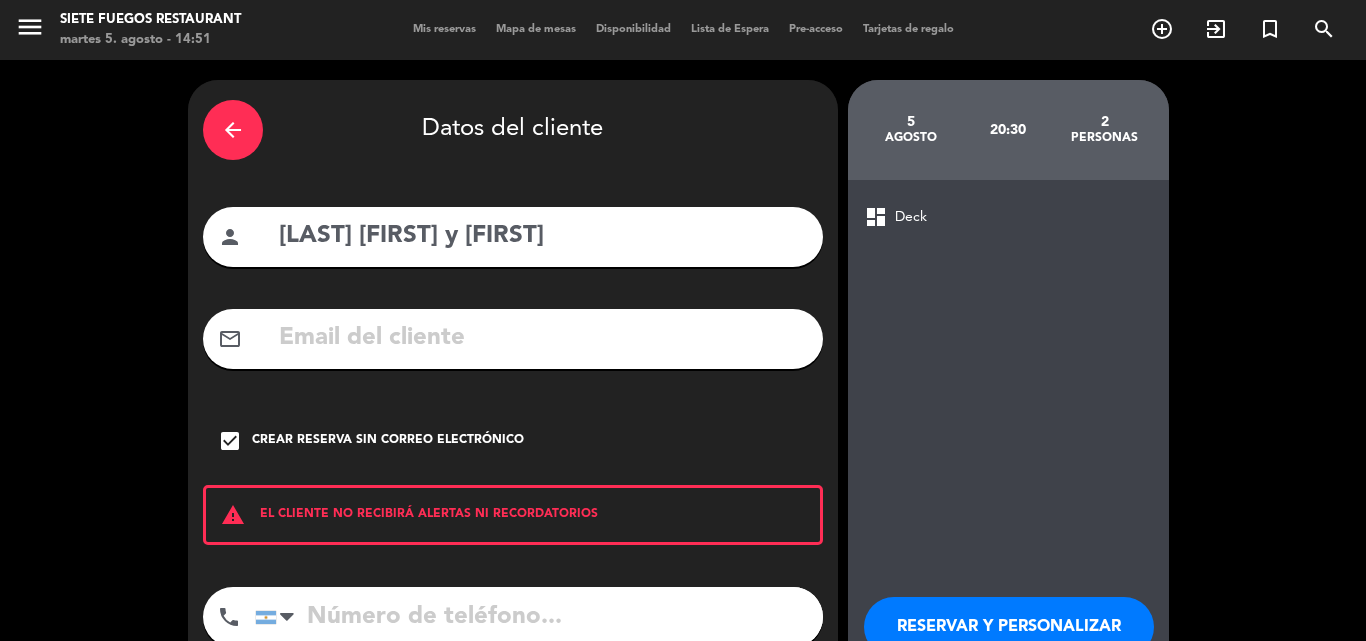 click on "check_box   Crear reserva sin correo electrónico" at bounding box center (513, 441) 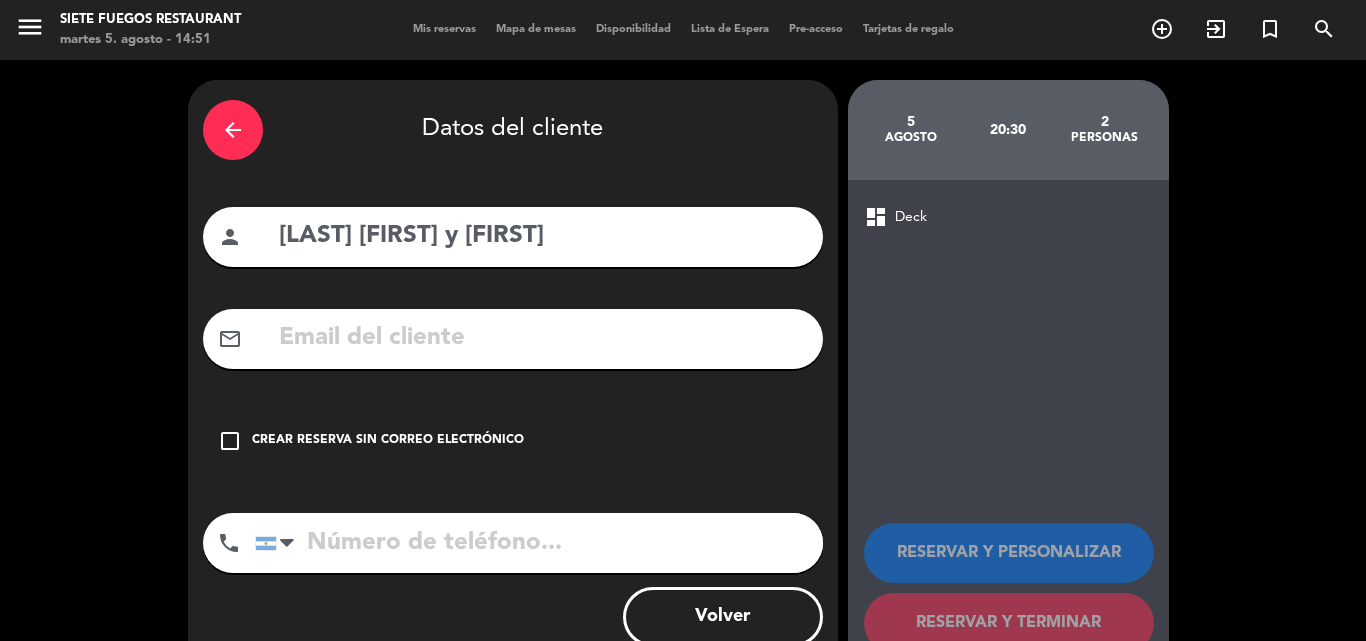 scroll, scrollTop: 56, scrollLeft: 0, axis: vertical 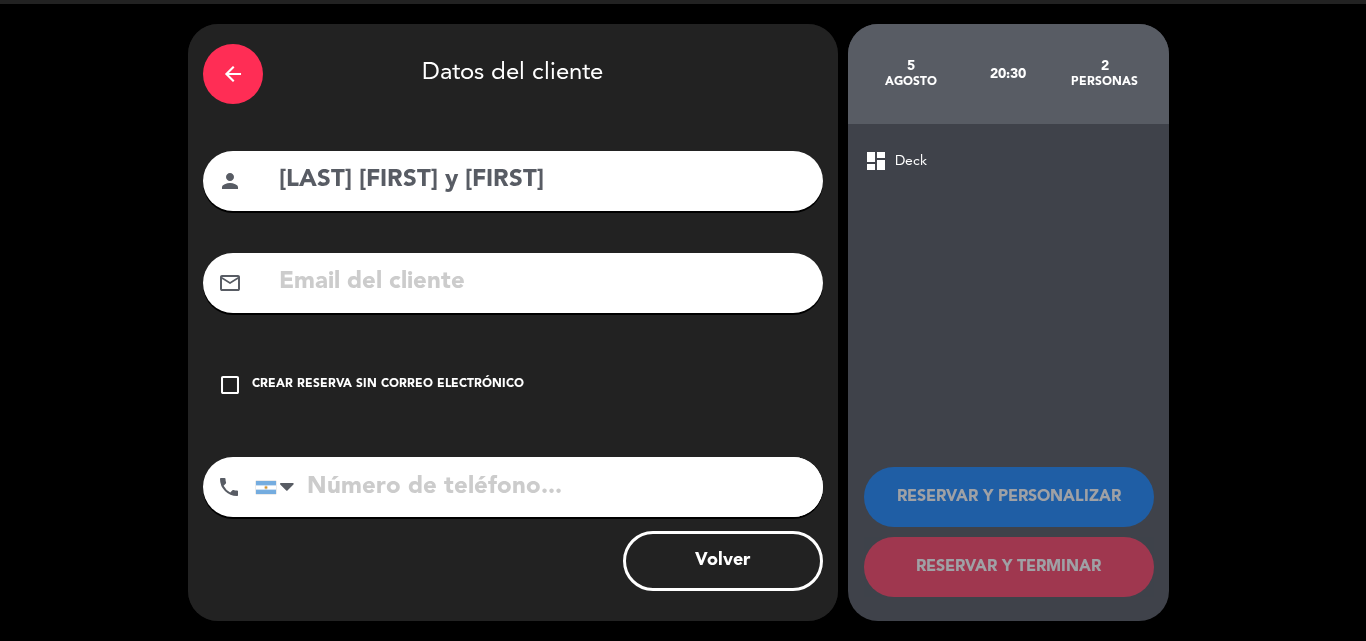 click on "check_box_outline_blank   Crear reserva sin correo electrónico" at bounding box center (513, 385) 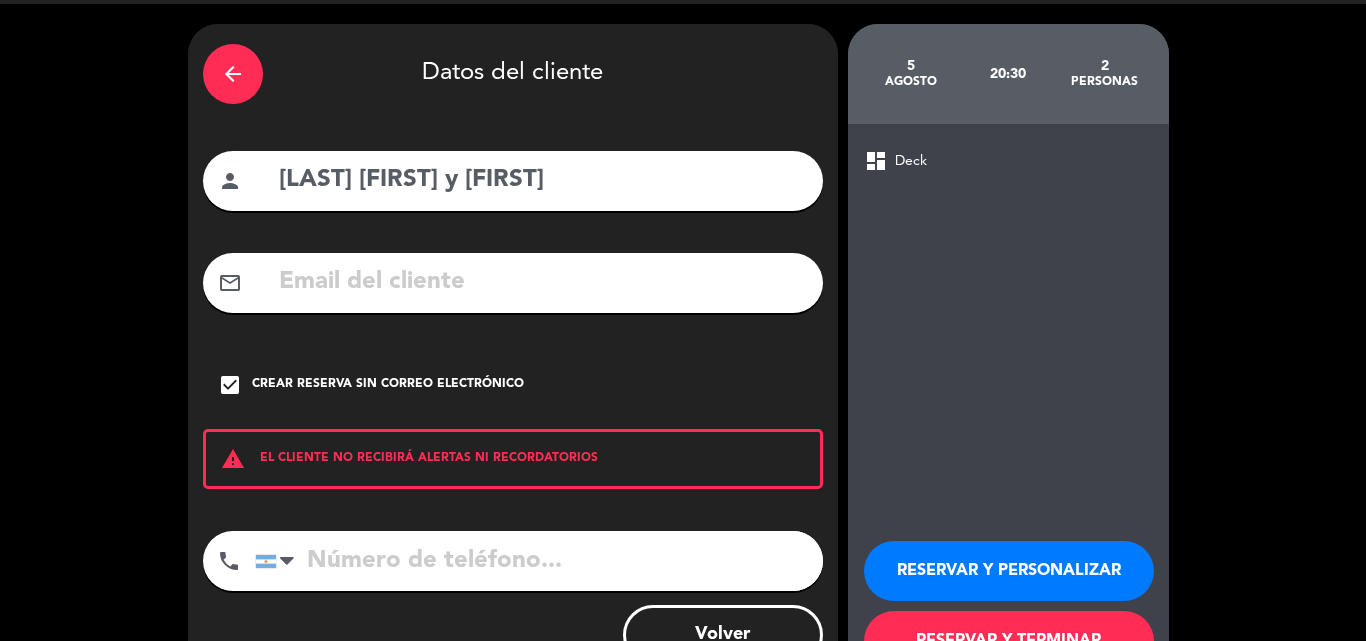 click on "RESERVAR Y PERSONALIZAR" at bounding box center (1009, 571) 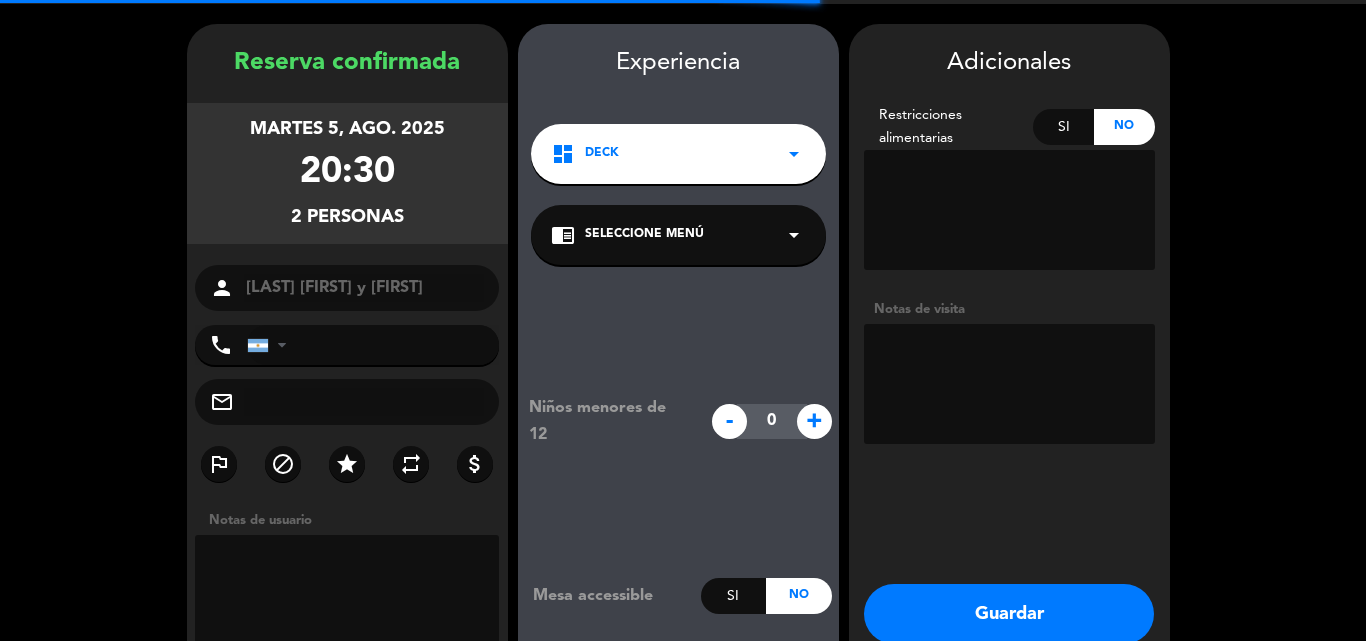 scroll, scrollTop: 80, scrollLeft: 0, axis: vertical 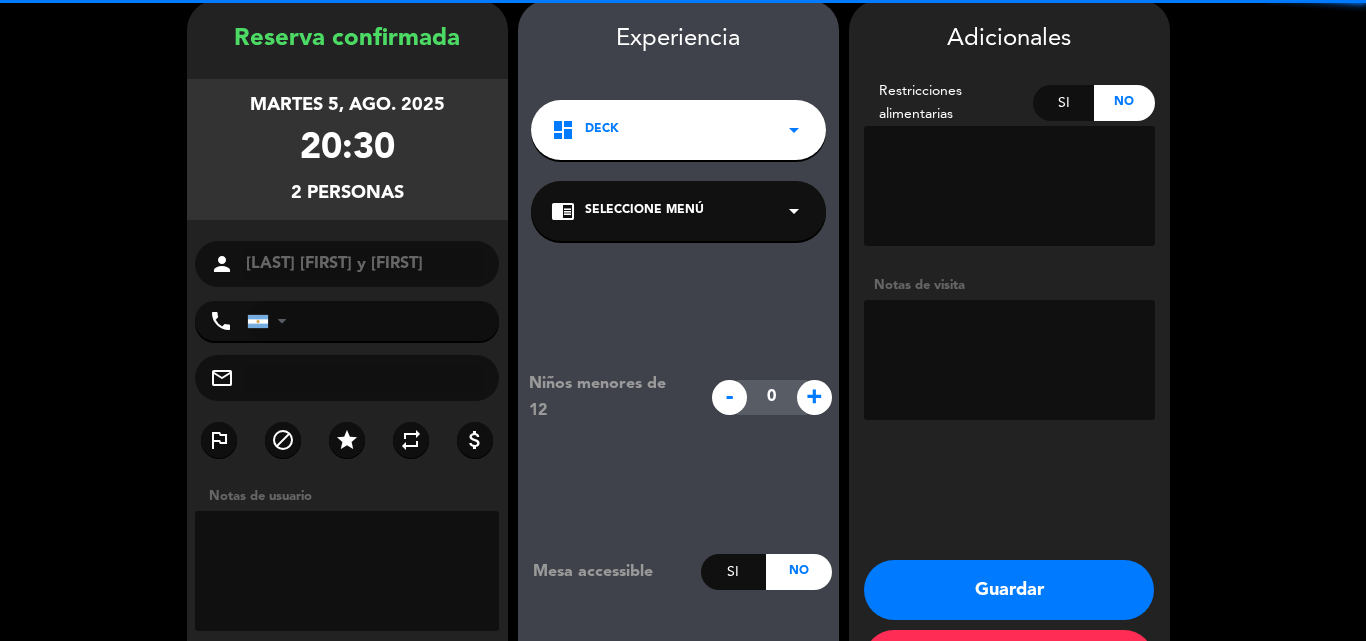 click at bounding box center [1009, 360] 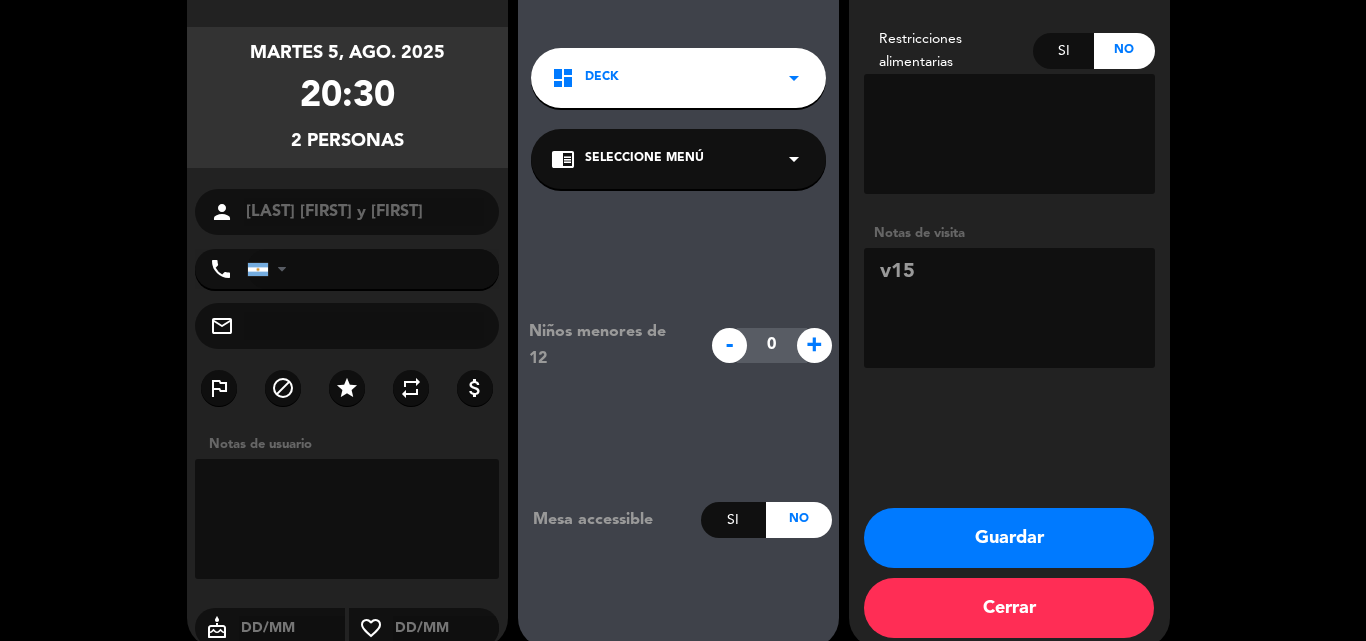 scroll, scrollTop: 159, scrollLeft: 0, axis: vertical 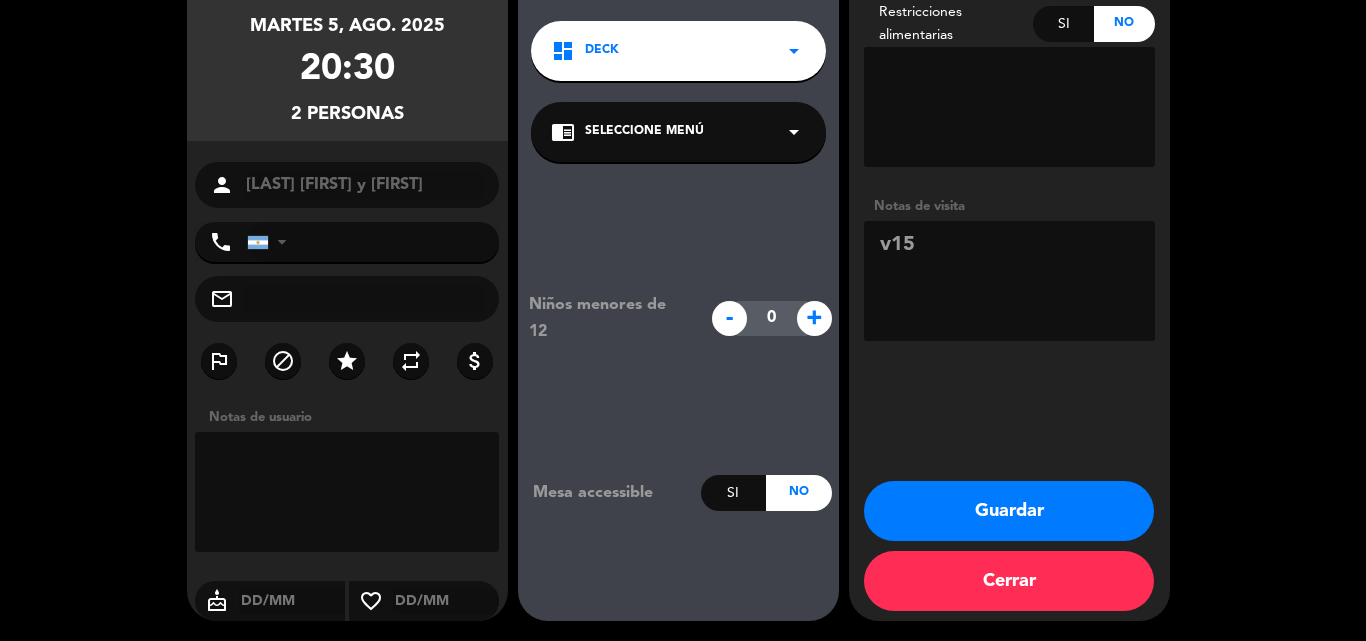 type on "v15" 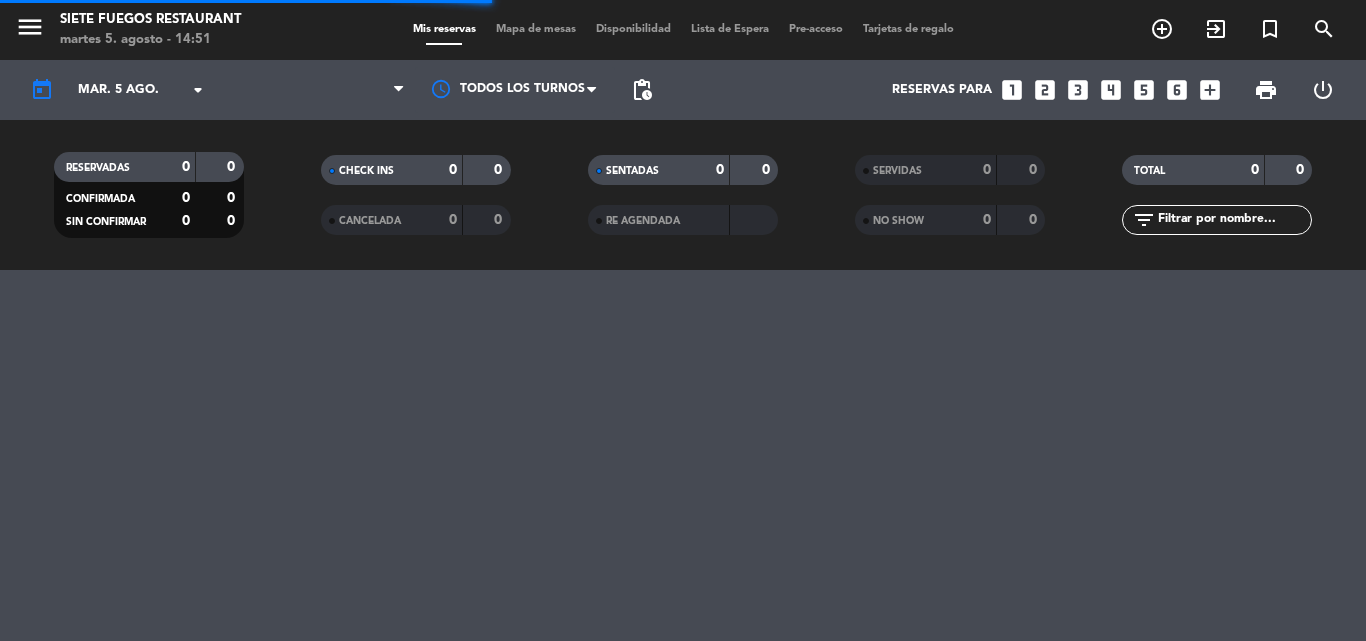 scroll, scrollTop: 0, scrollLeft: 0, axis: both 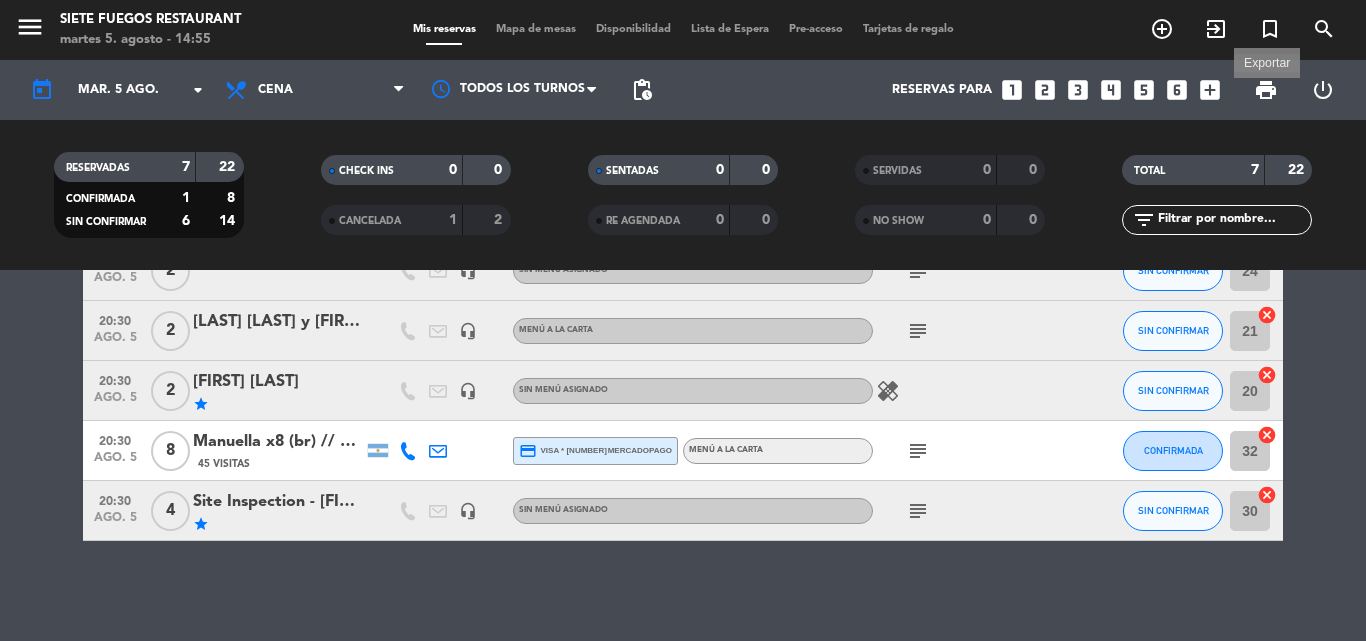 click on "print" at bounding box center (1266, 90) 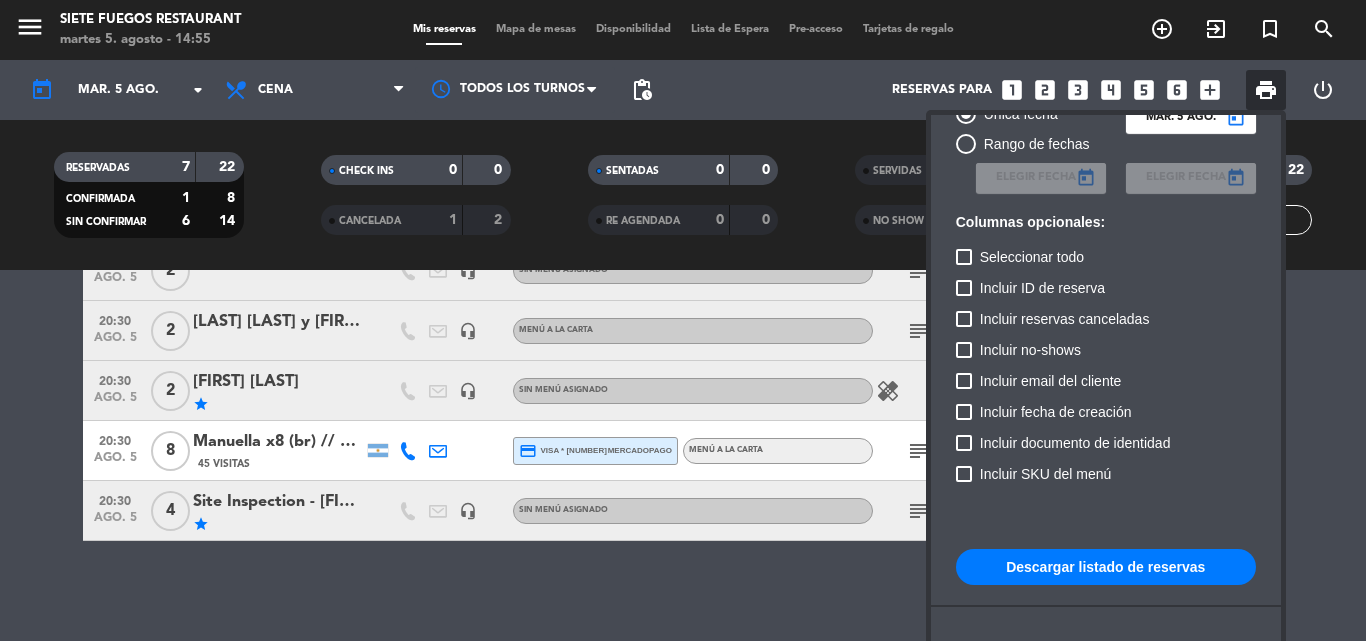scroll, scrollTop: 122, scrollLeft: 0, axis: vertical 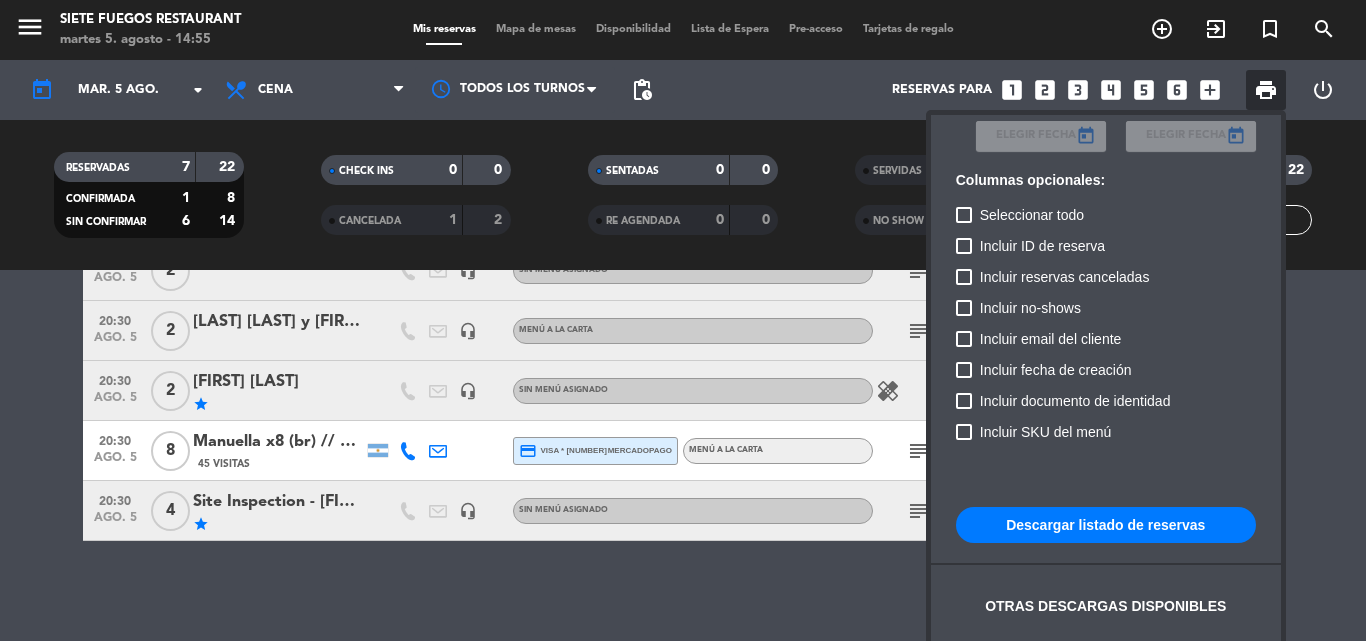 click on "Descargar listado de reservas" at bounding box center [1106, 525] 